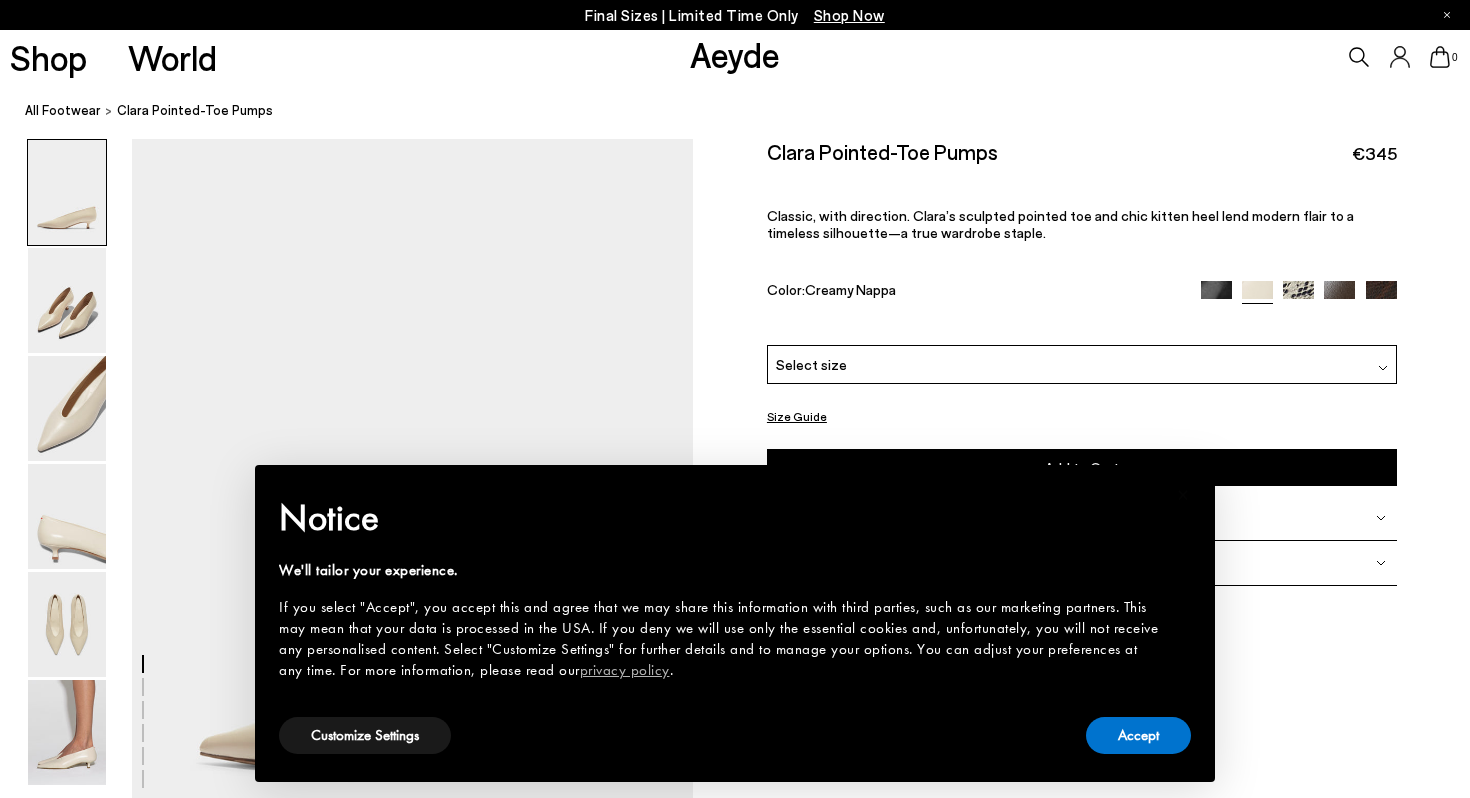 scroll, scrollTop: 0, scrollLeft: 0, axis: both 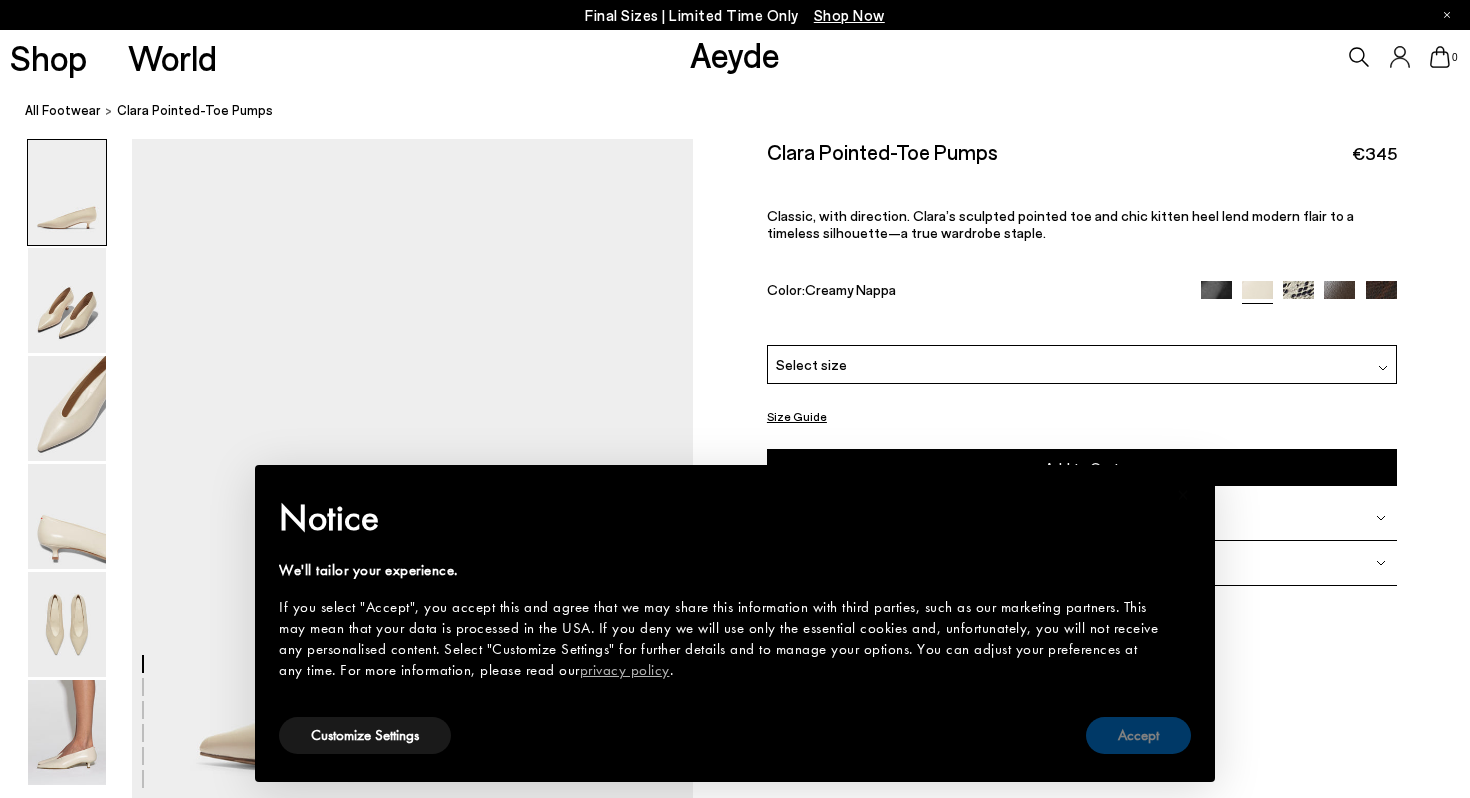 click on "Accept" at bounding box center [1138, 735] 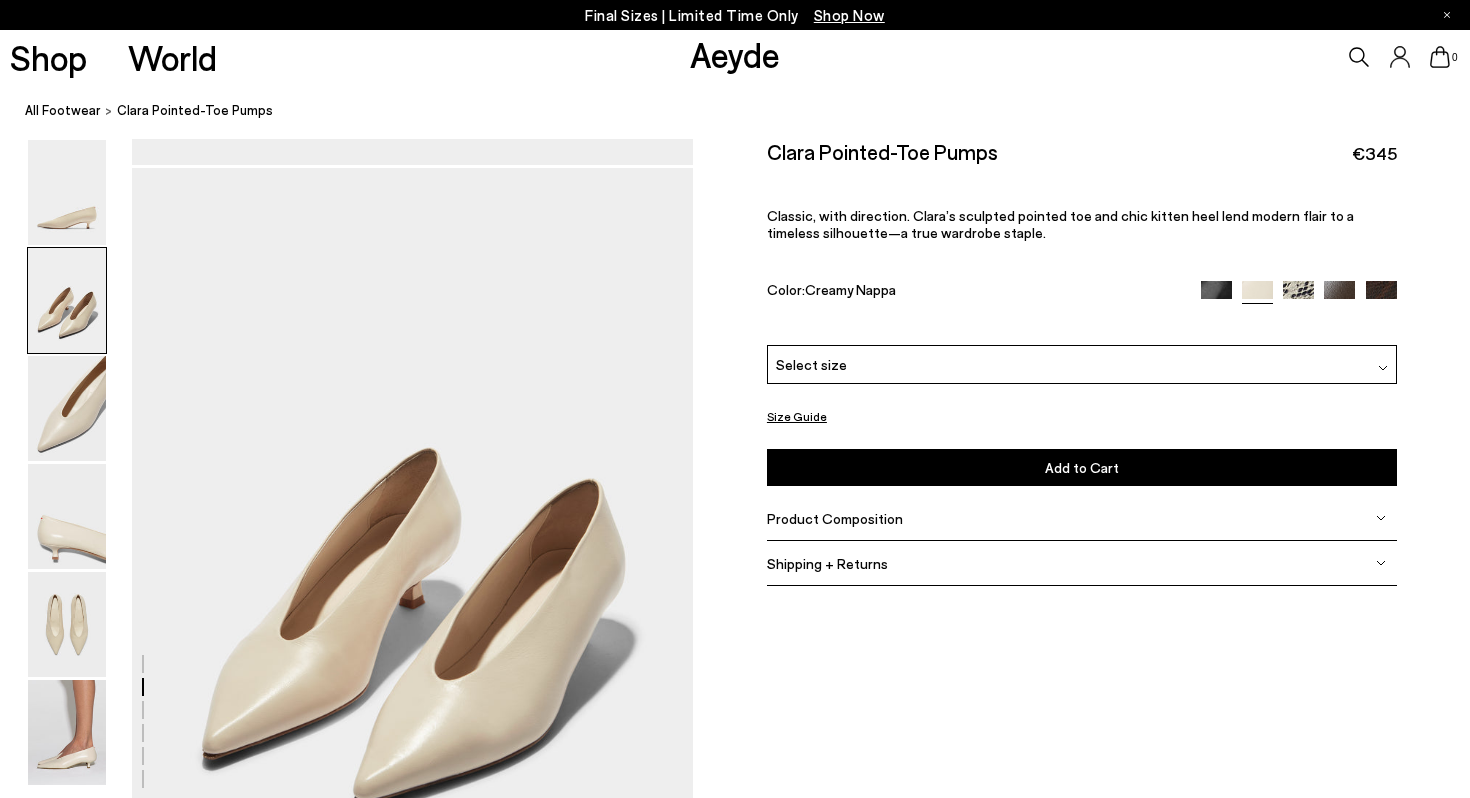 scroll, scrollTop: 1067, scrollLeft: 0, axis: vertical 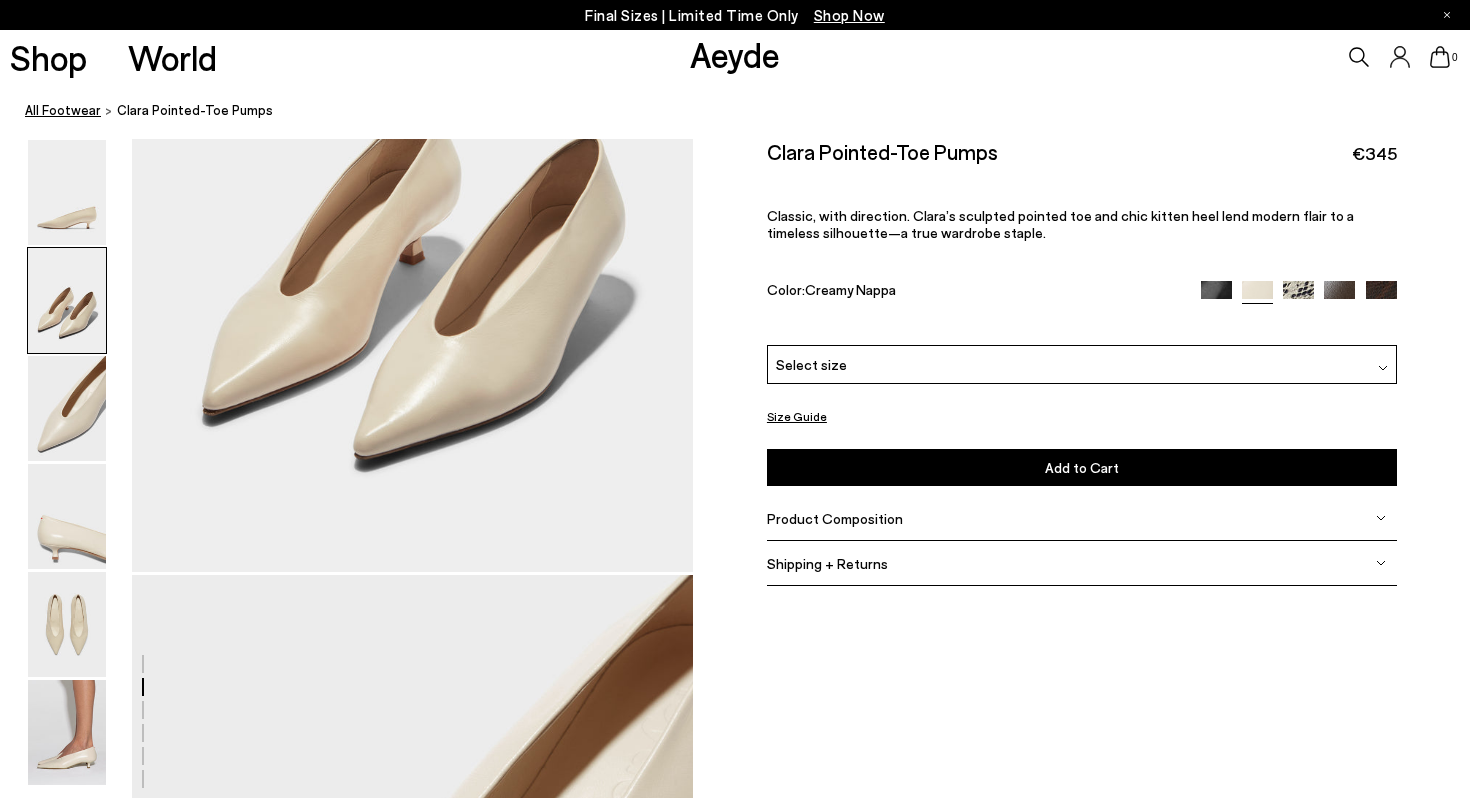click on "All Footwear" at bounding box center [63, 110] 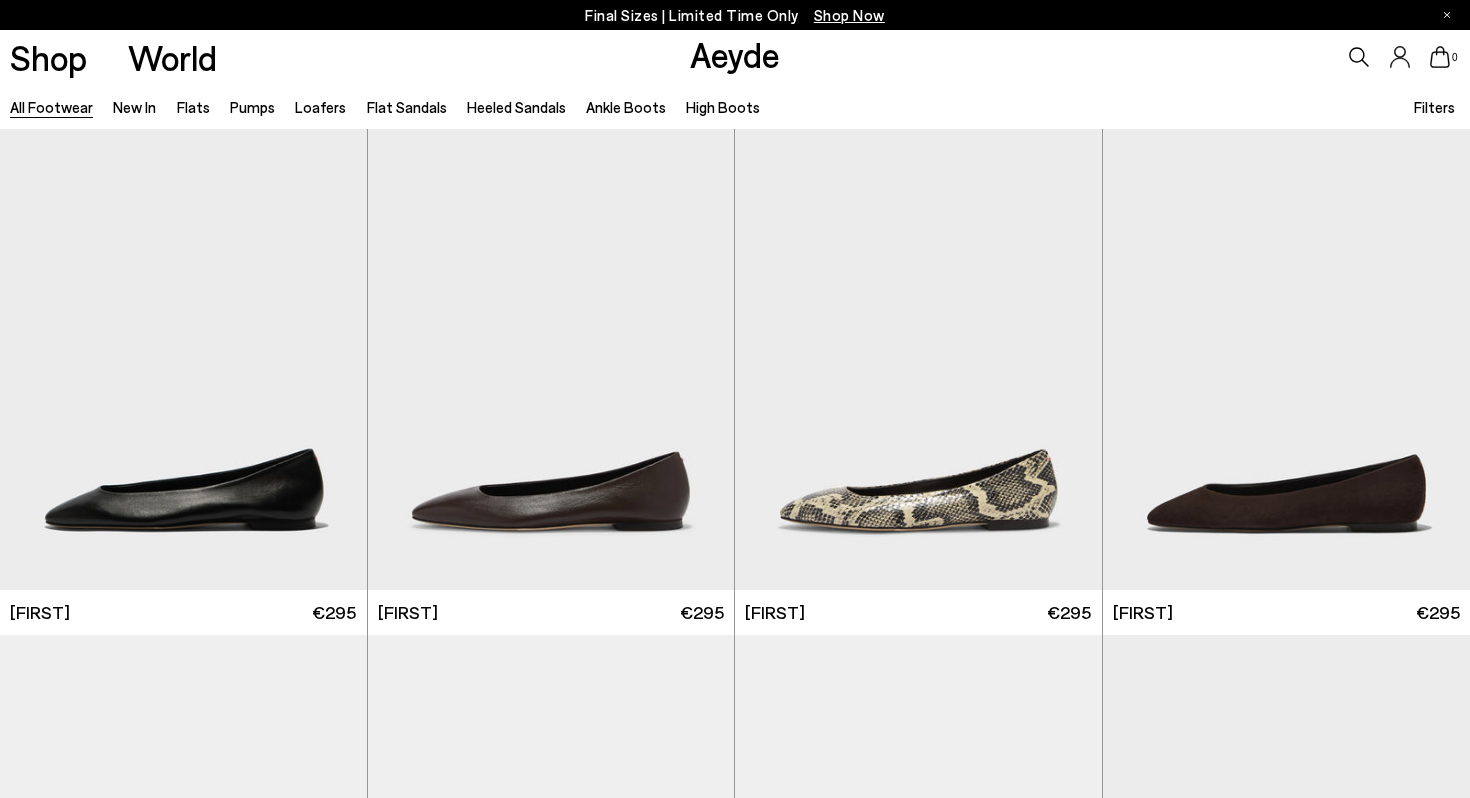 scroll, scrollTop: 0, scrollLeft: 0, axis: both 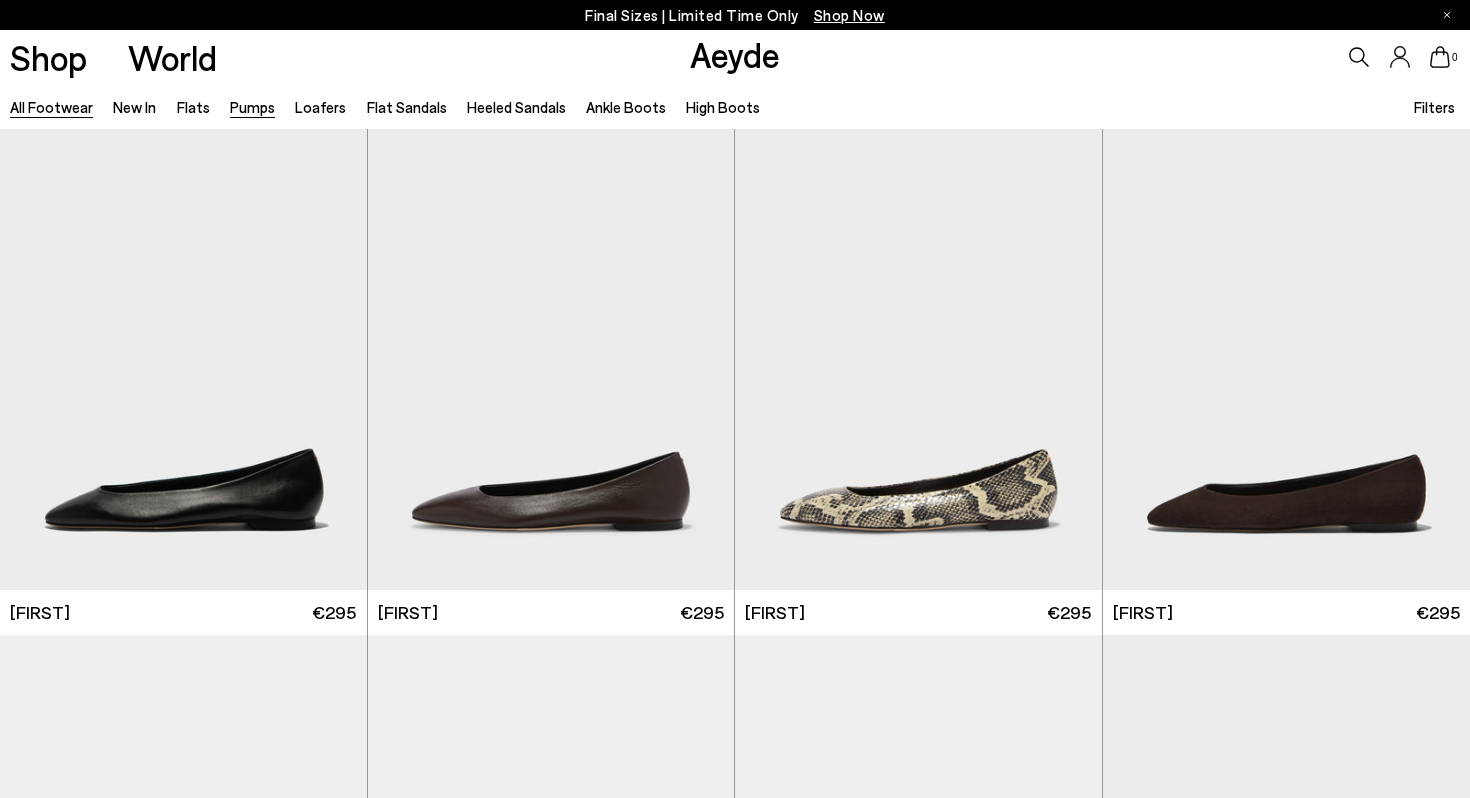 click on "Pumps" at bounding box center [252, 107] 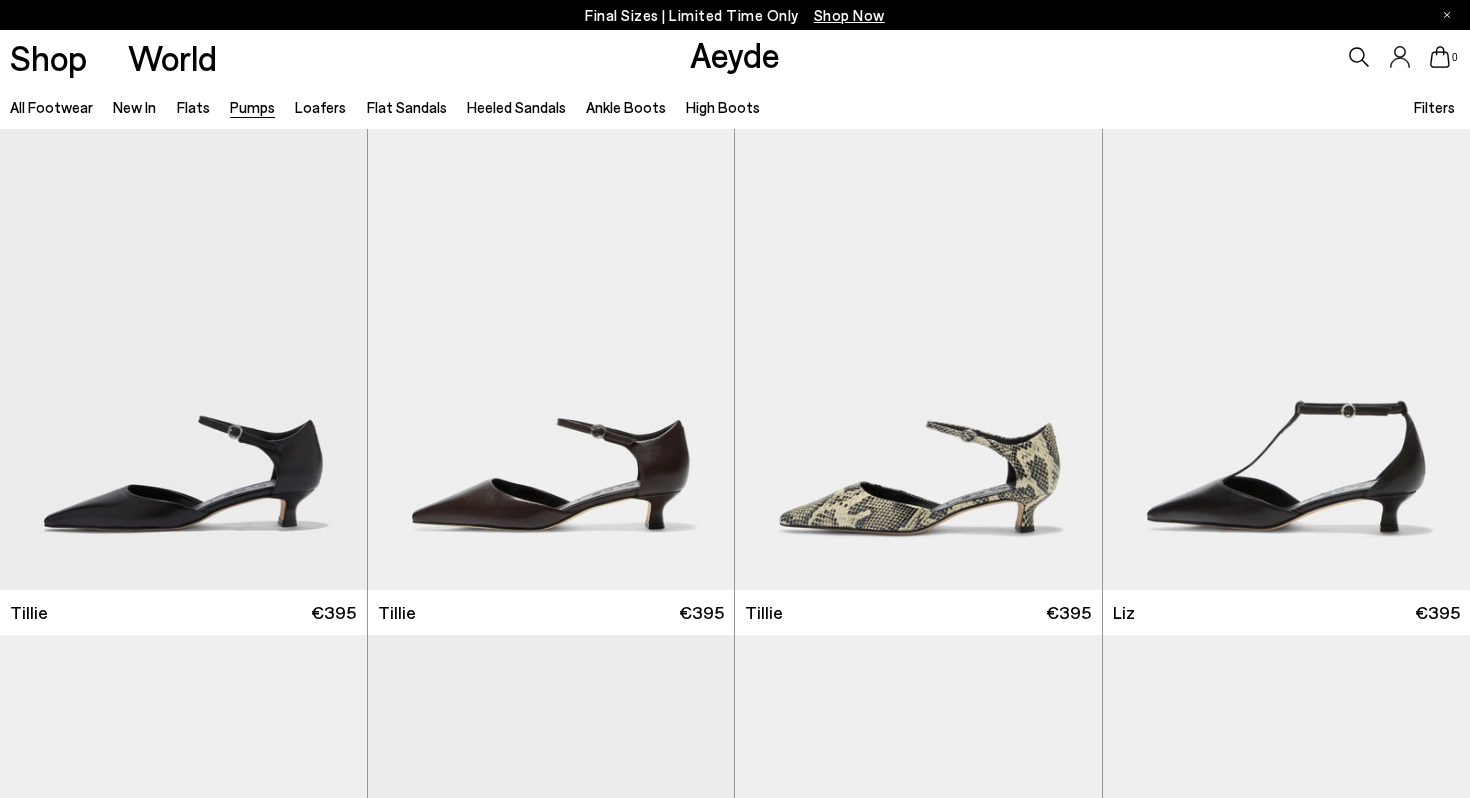 scroll, scrollTop: 0, scrollLeft: 0, axis: both 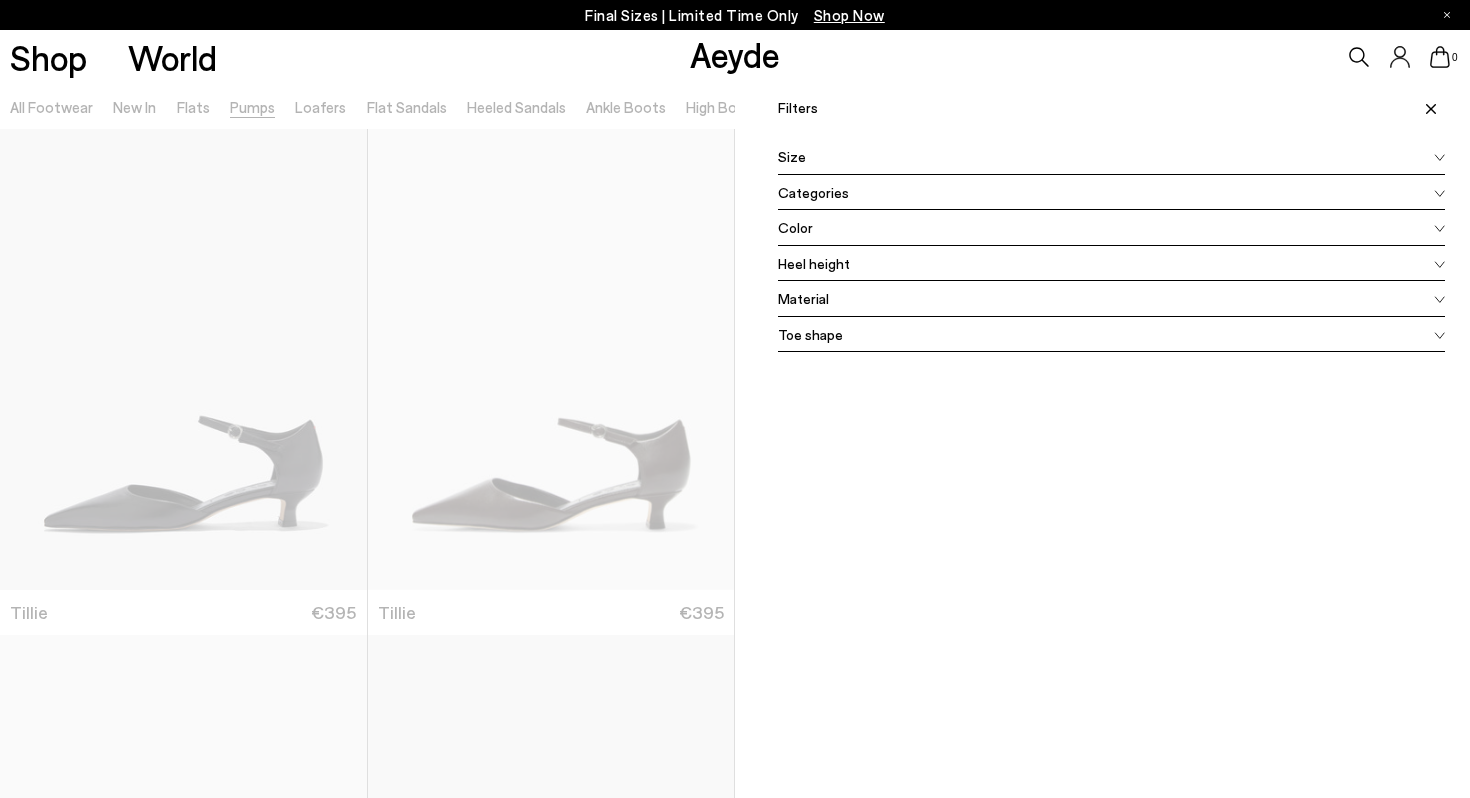 click on "Color" at bounding box center [1111, 228] 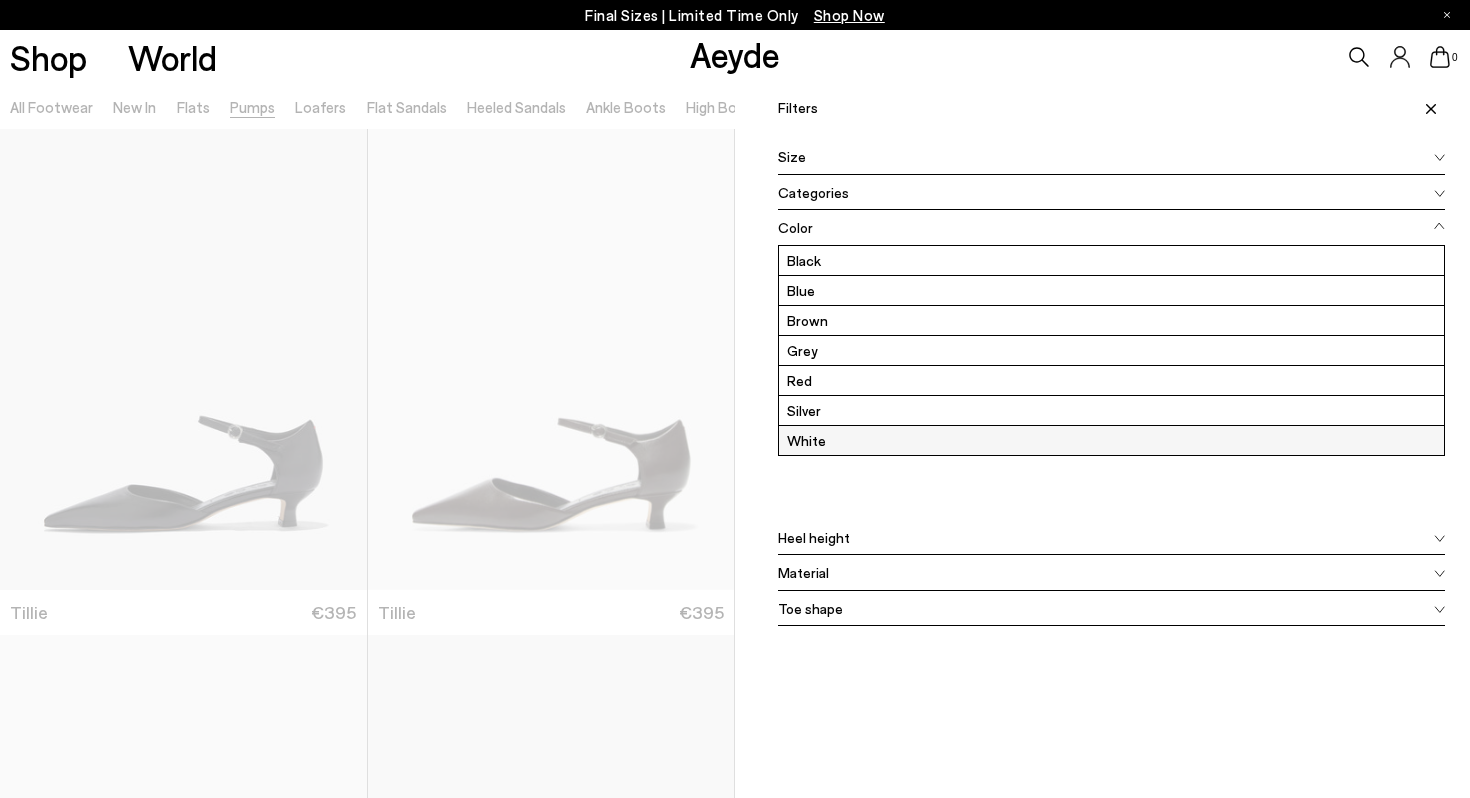 click on "White" at bounding box center [1111, 440] 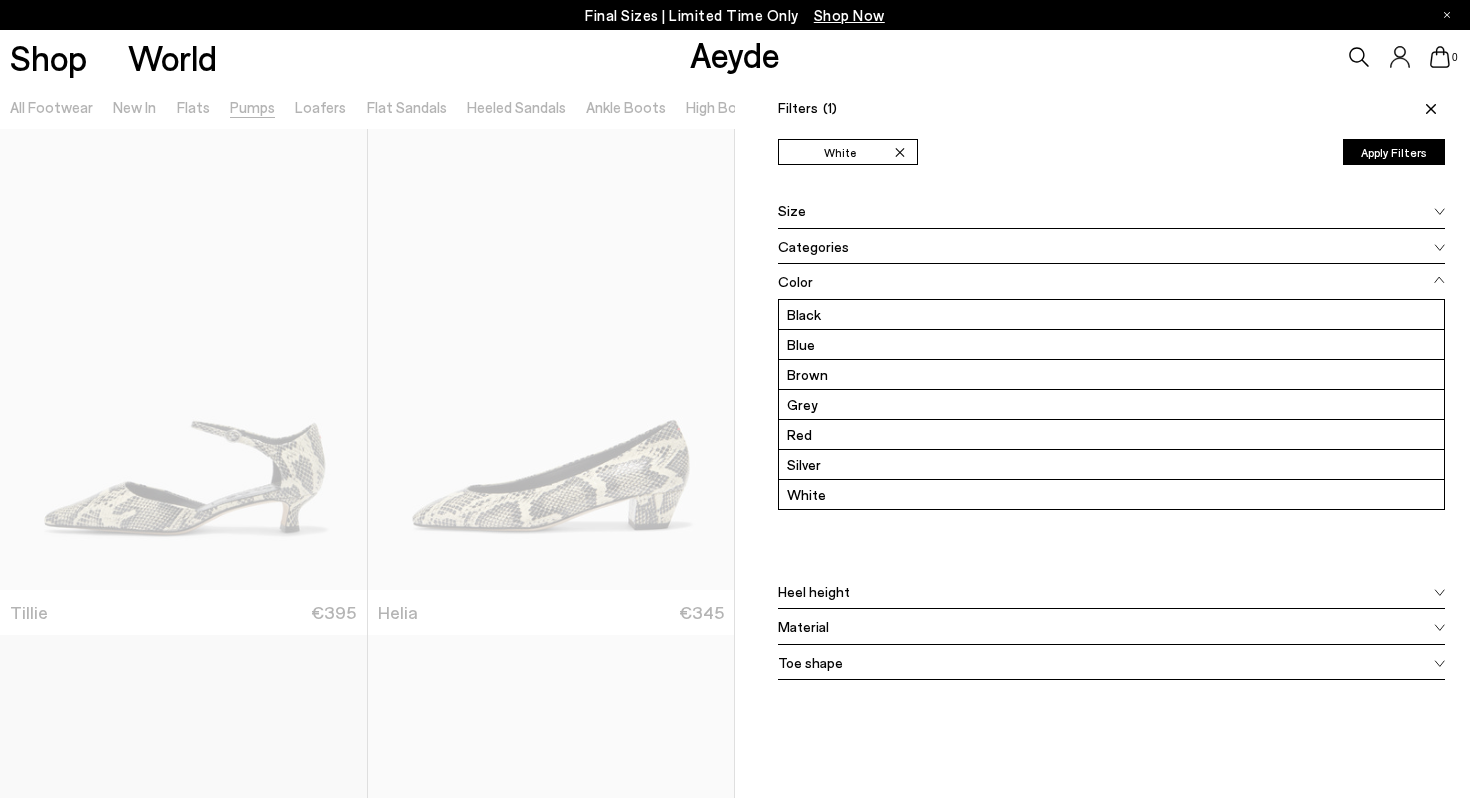 click on "Categories" at bounding box center [1111, 247] 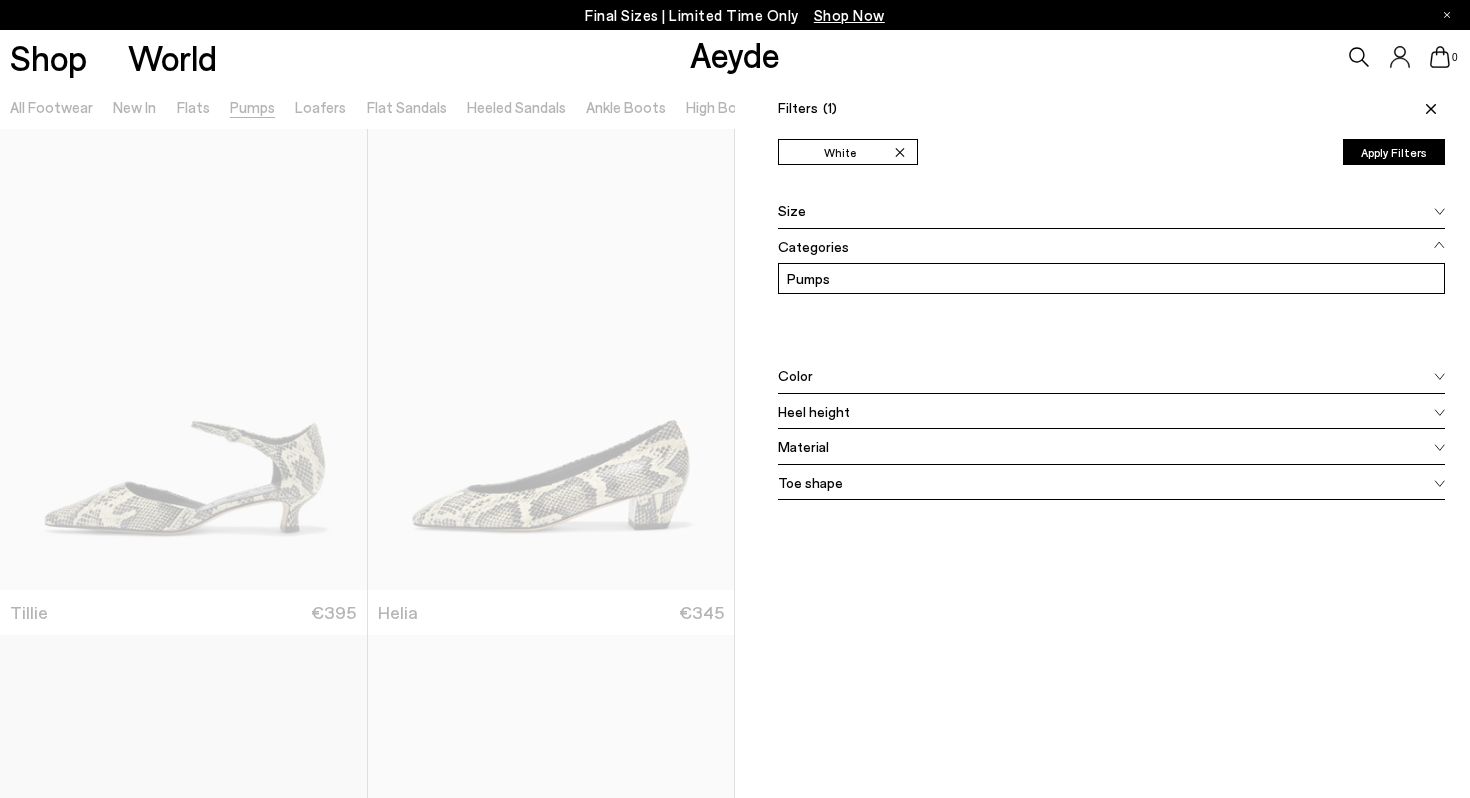 click on "Categories" at bounding box center [1111, 247] 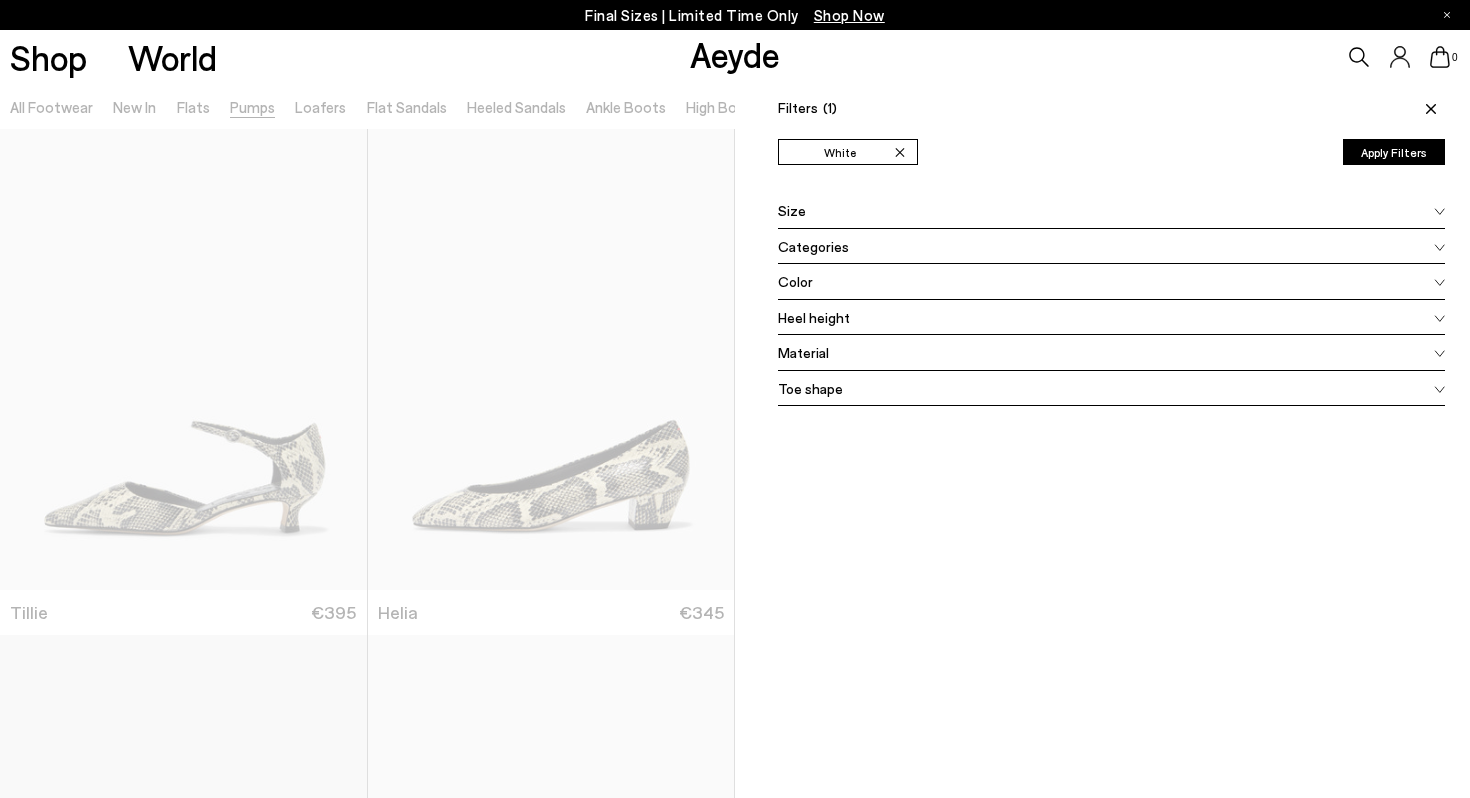 click on "Filters
(1)
✕
White
Apply filters" at bounding box center [1111, 101] 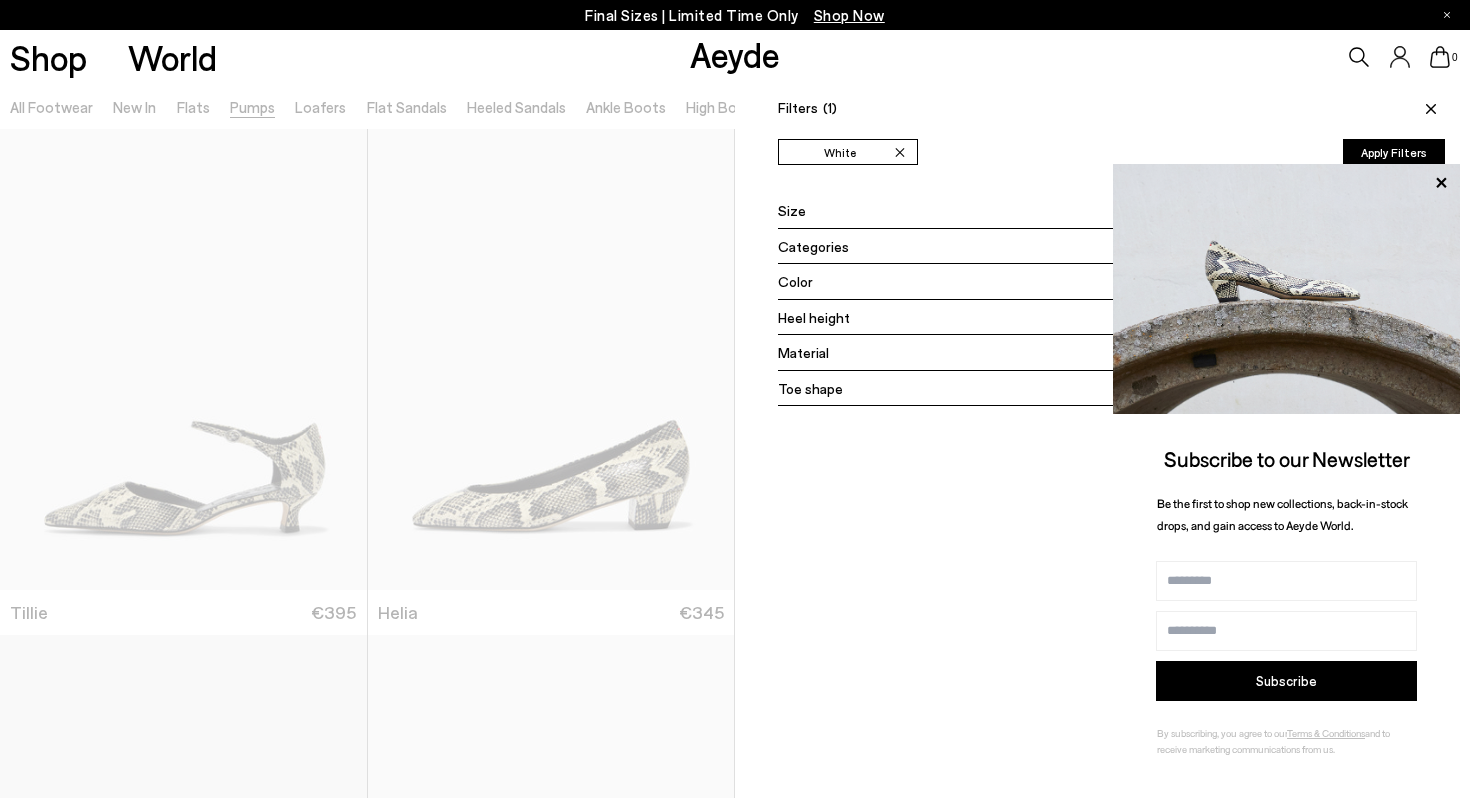 click 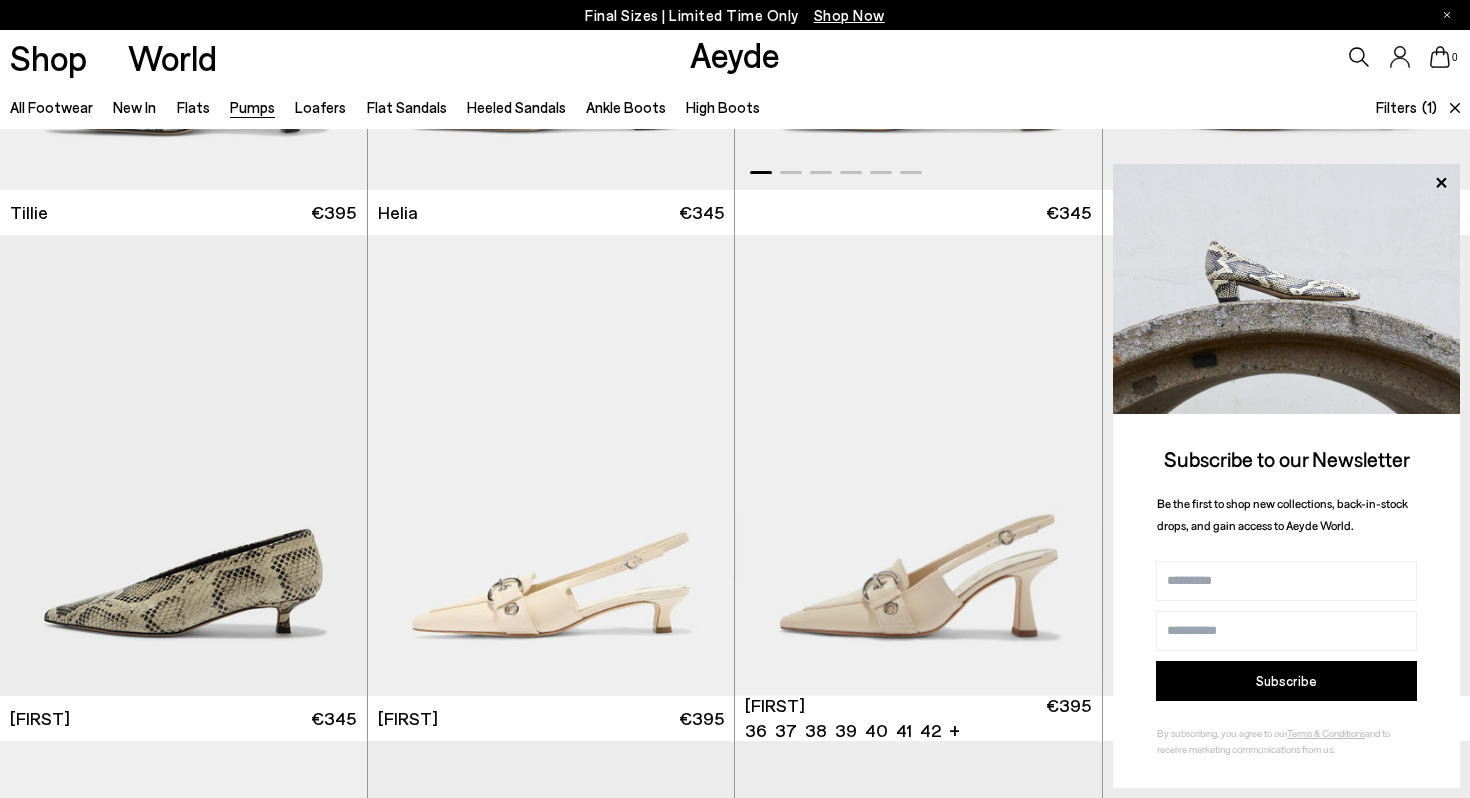 scroll, scrollTop: 453, scrollLeft: 0, axis: vertical 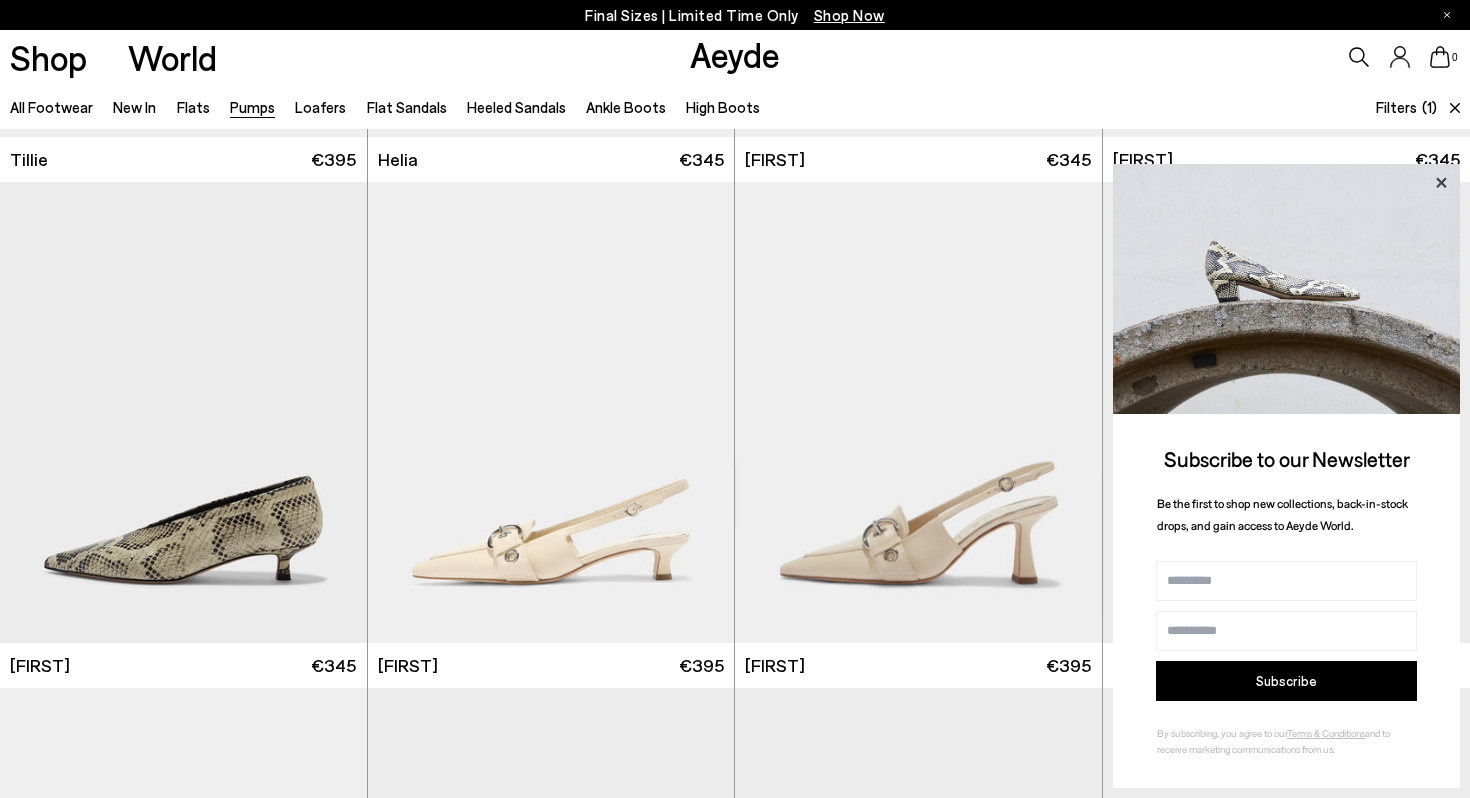 click 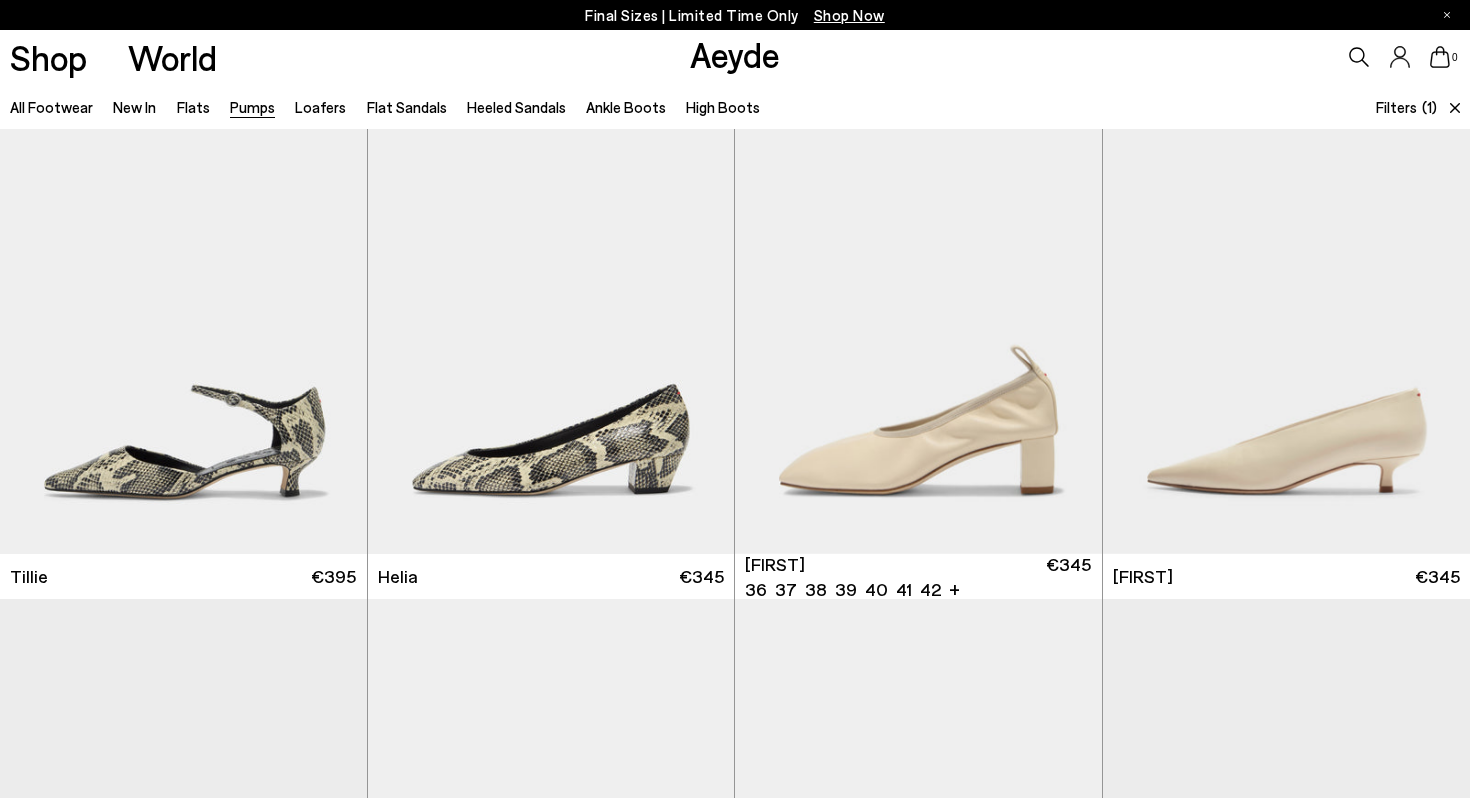 scroll, scrollTop: 0, scrollLeft: 0, axis: both 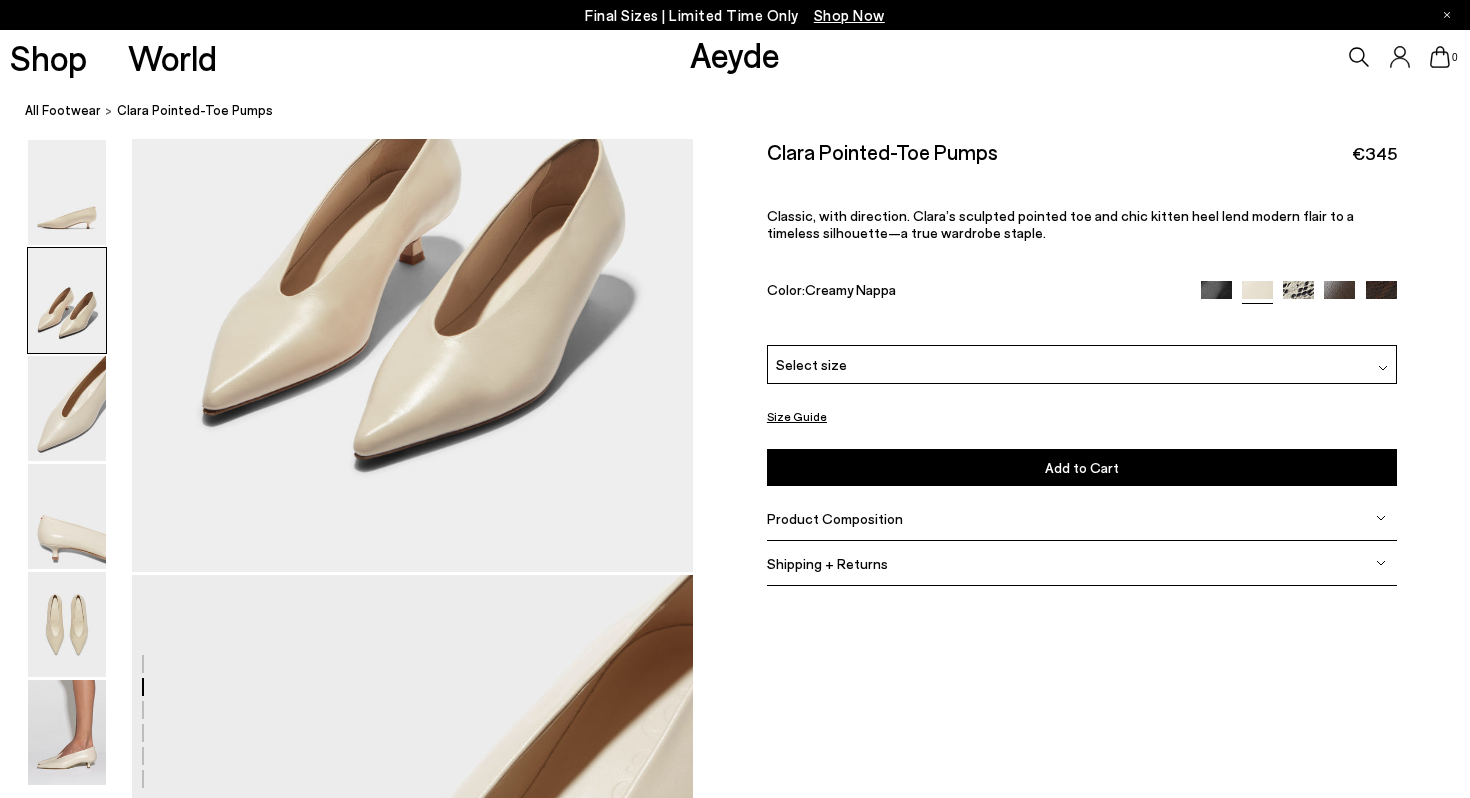 click on "Select size" at bounding box center (1082, 364) 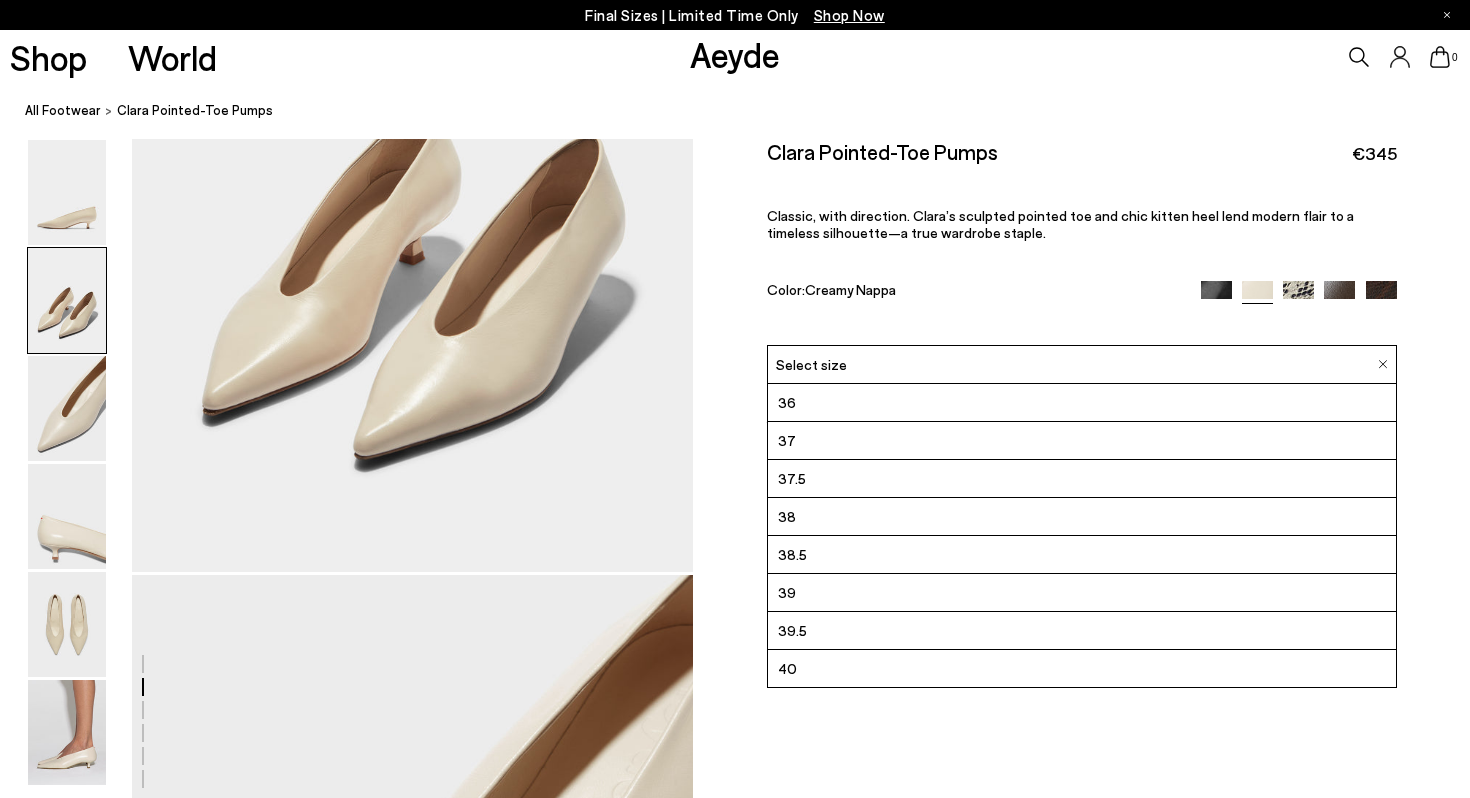 click on "Select size" at bounding box center [1082, 364] 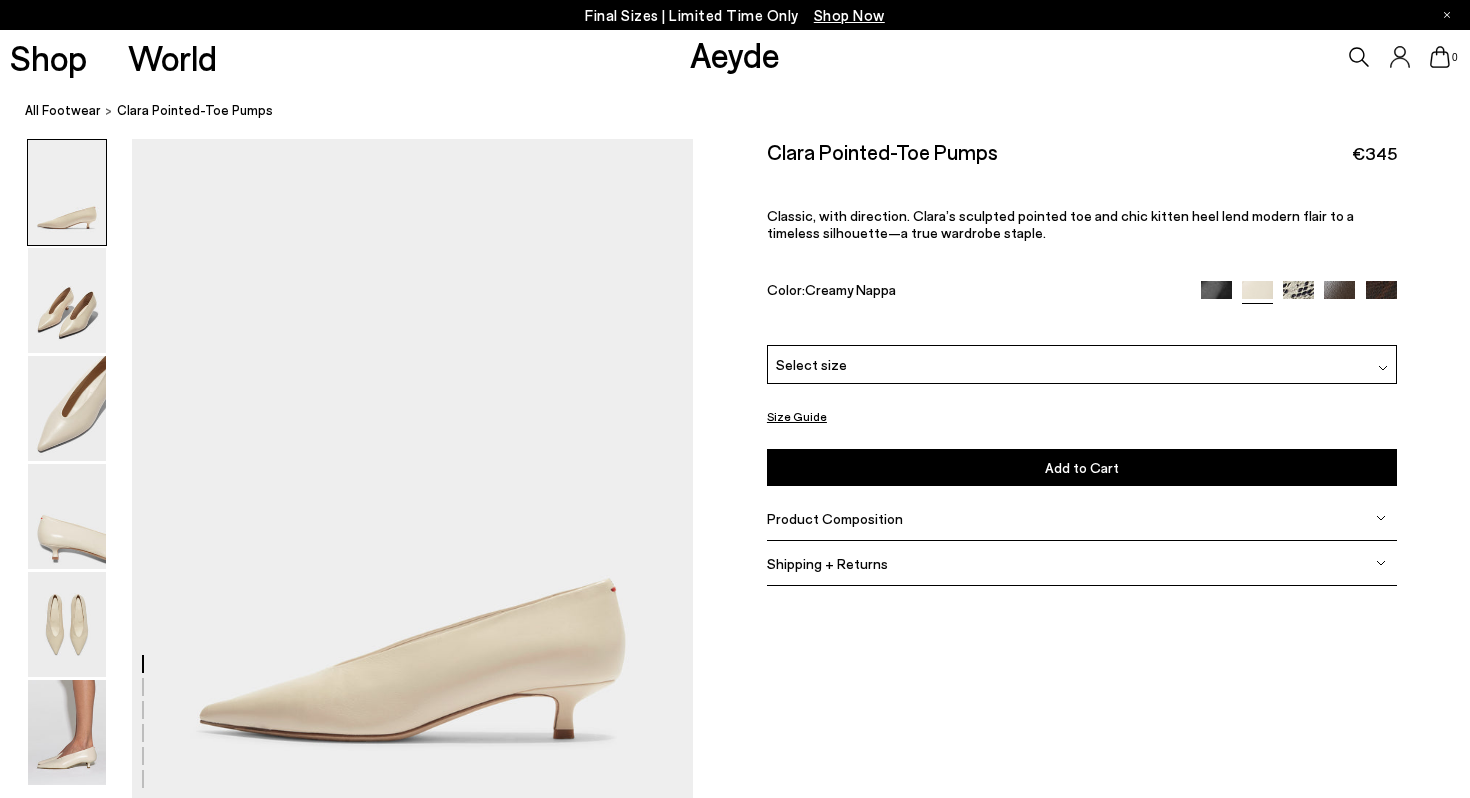 scroll, scrollTop: 0, scrollLeft: 0, axis: both 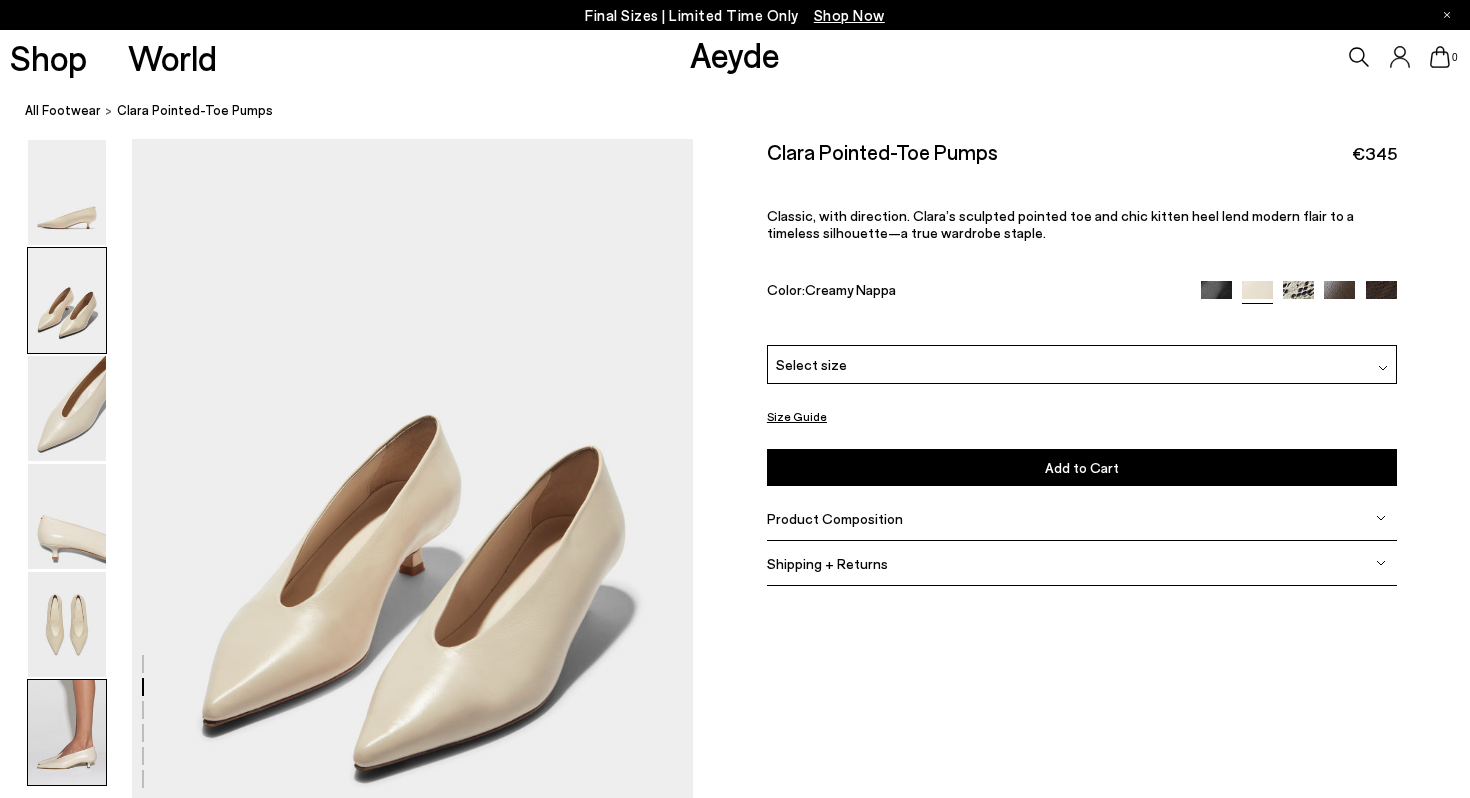 click at bounding box center [67, 732] 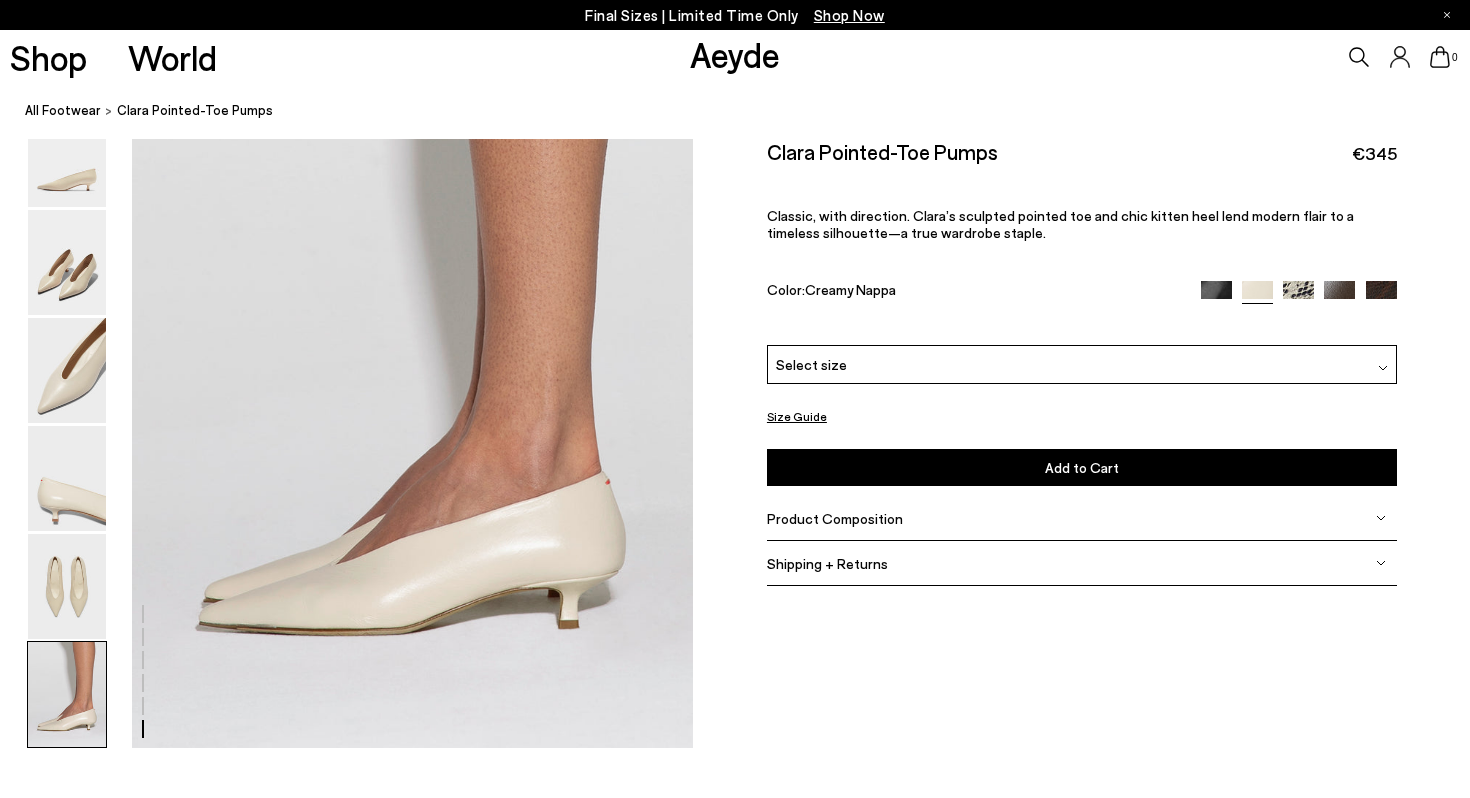 scroll, scrollTop: 4109, scrollLeft: 0, axis: vertical 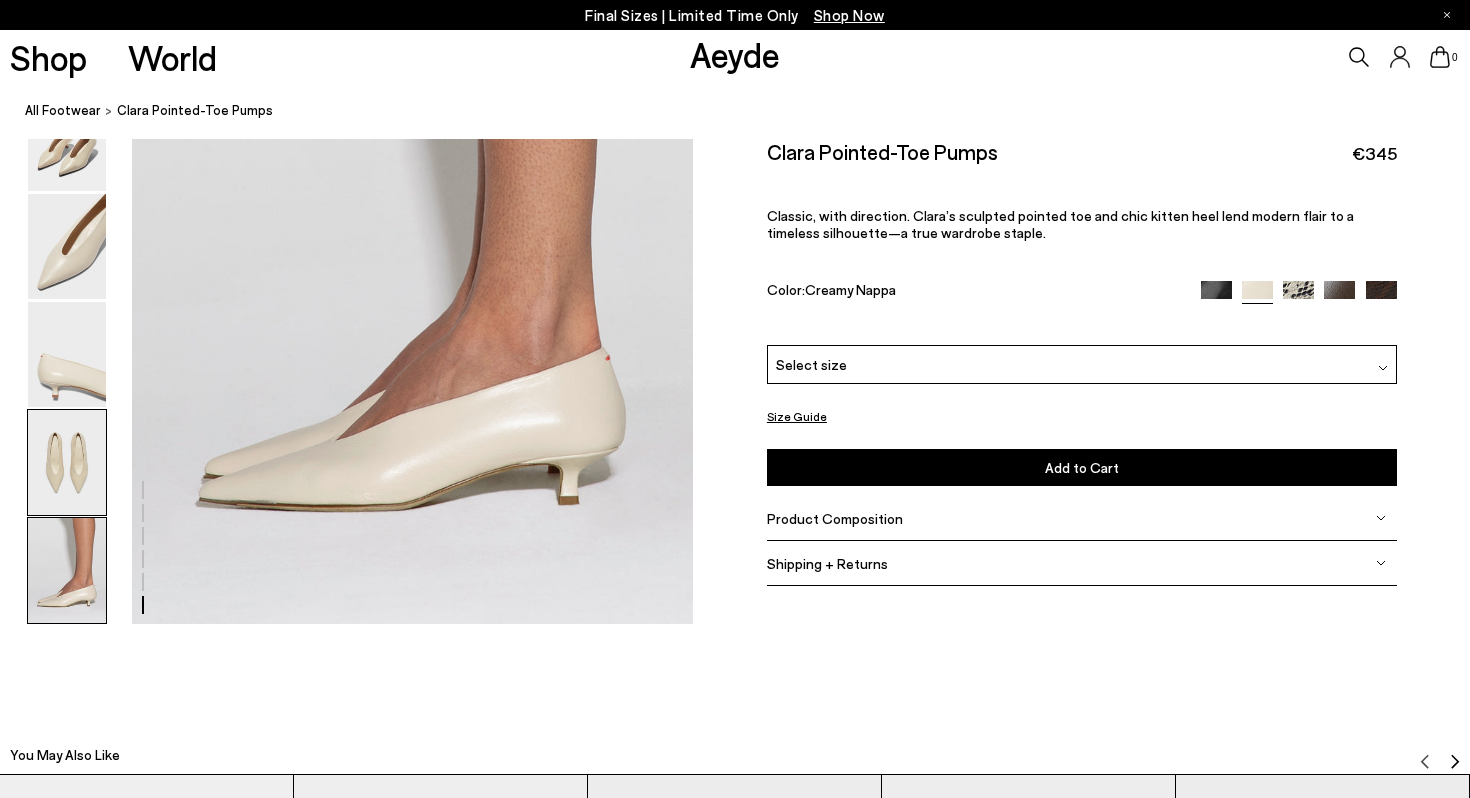 click at bounding box center [67, 462] 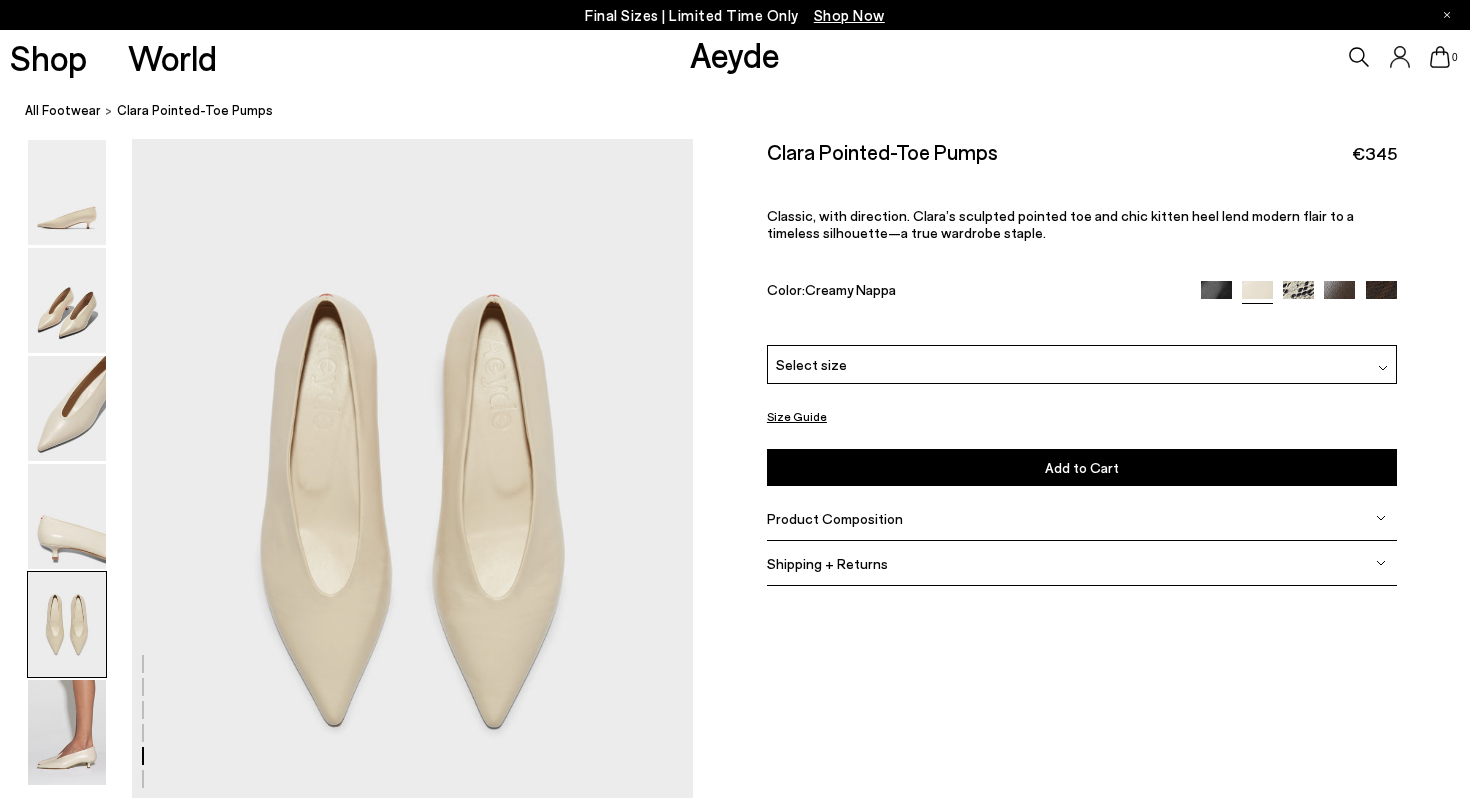 scroll, scrollTop: 3008, scrollLeft: 0, axis: vertical 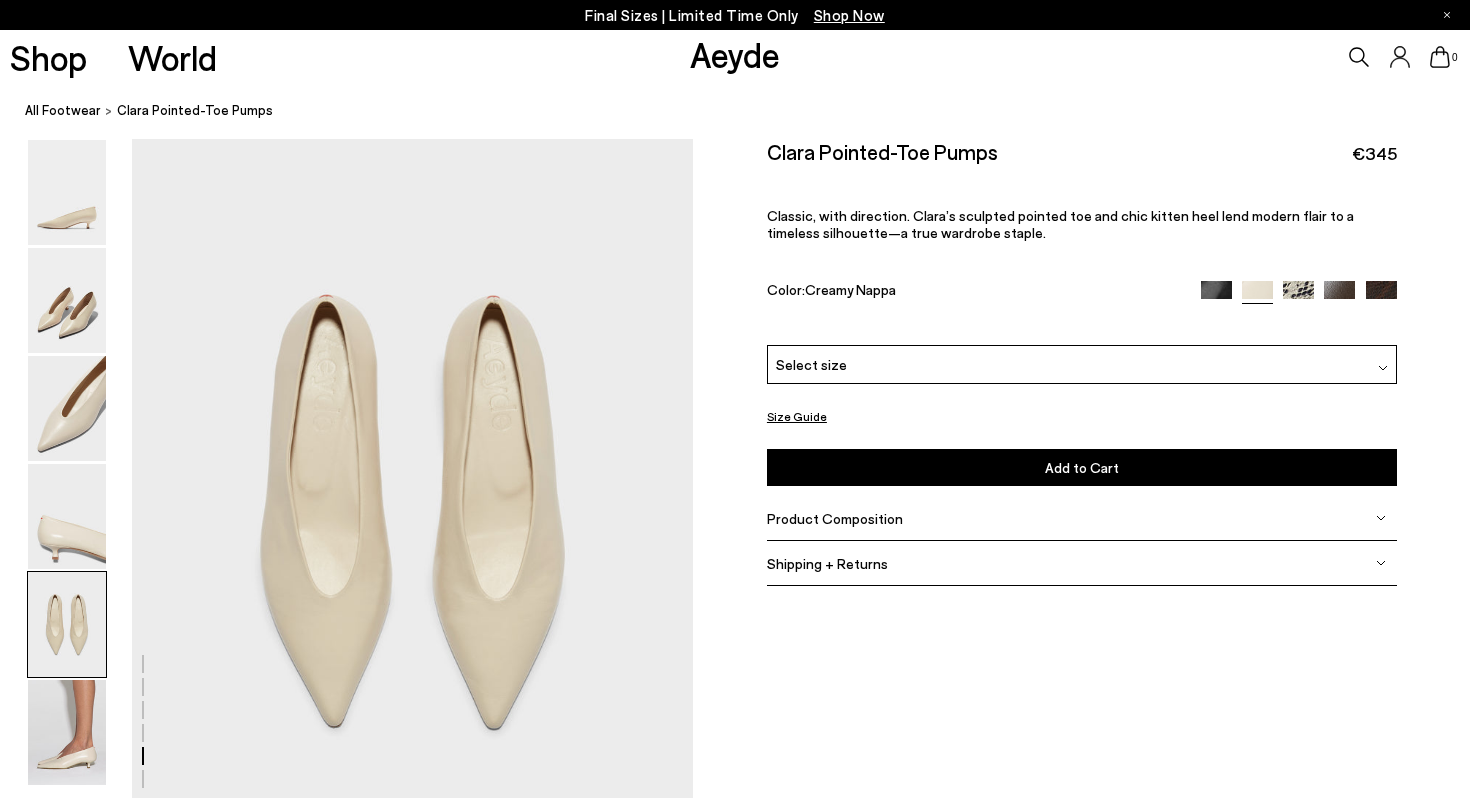 click at bounding box center [346, -616] 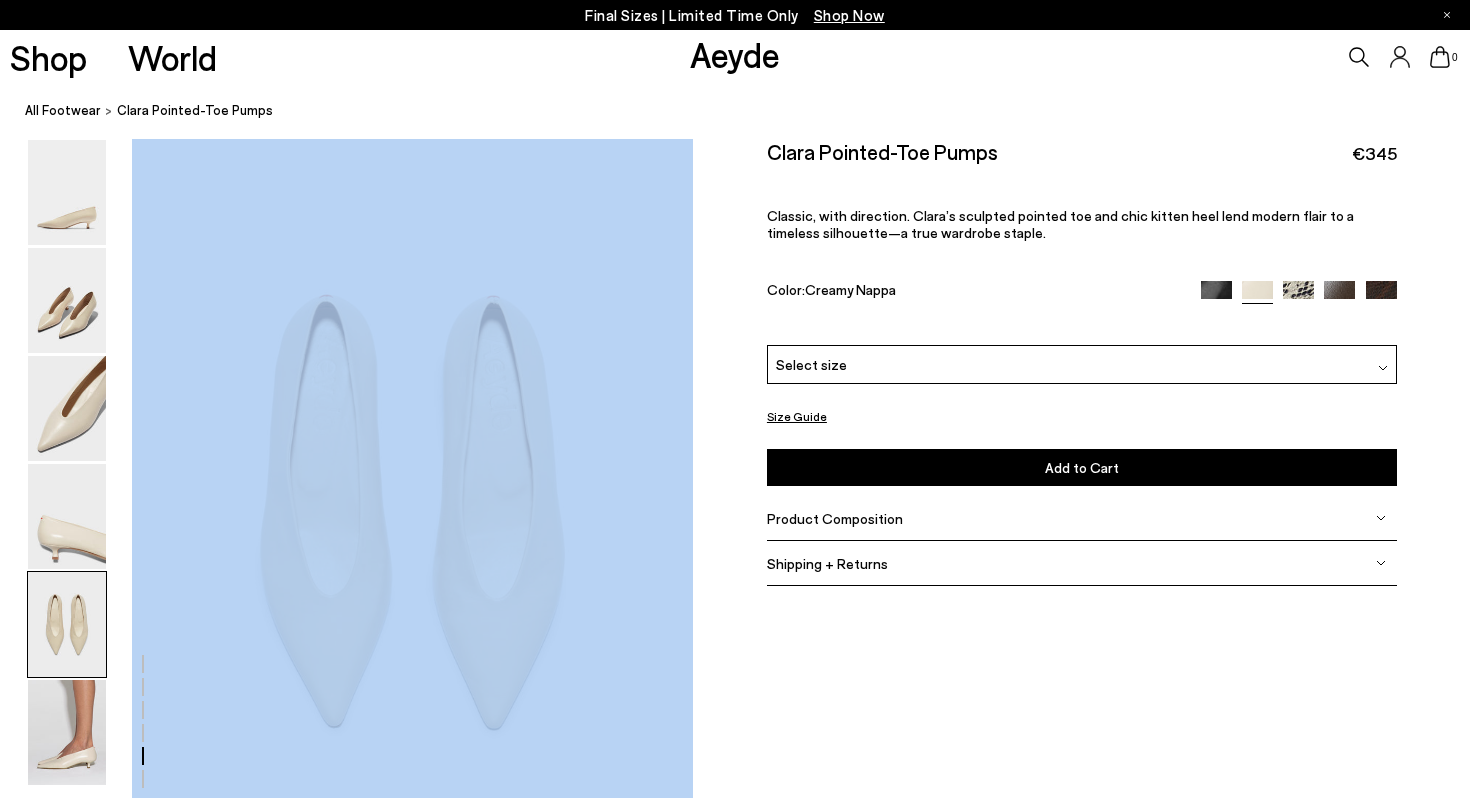 click at bounding box center [346, -616] 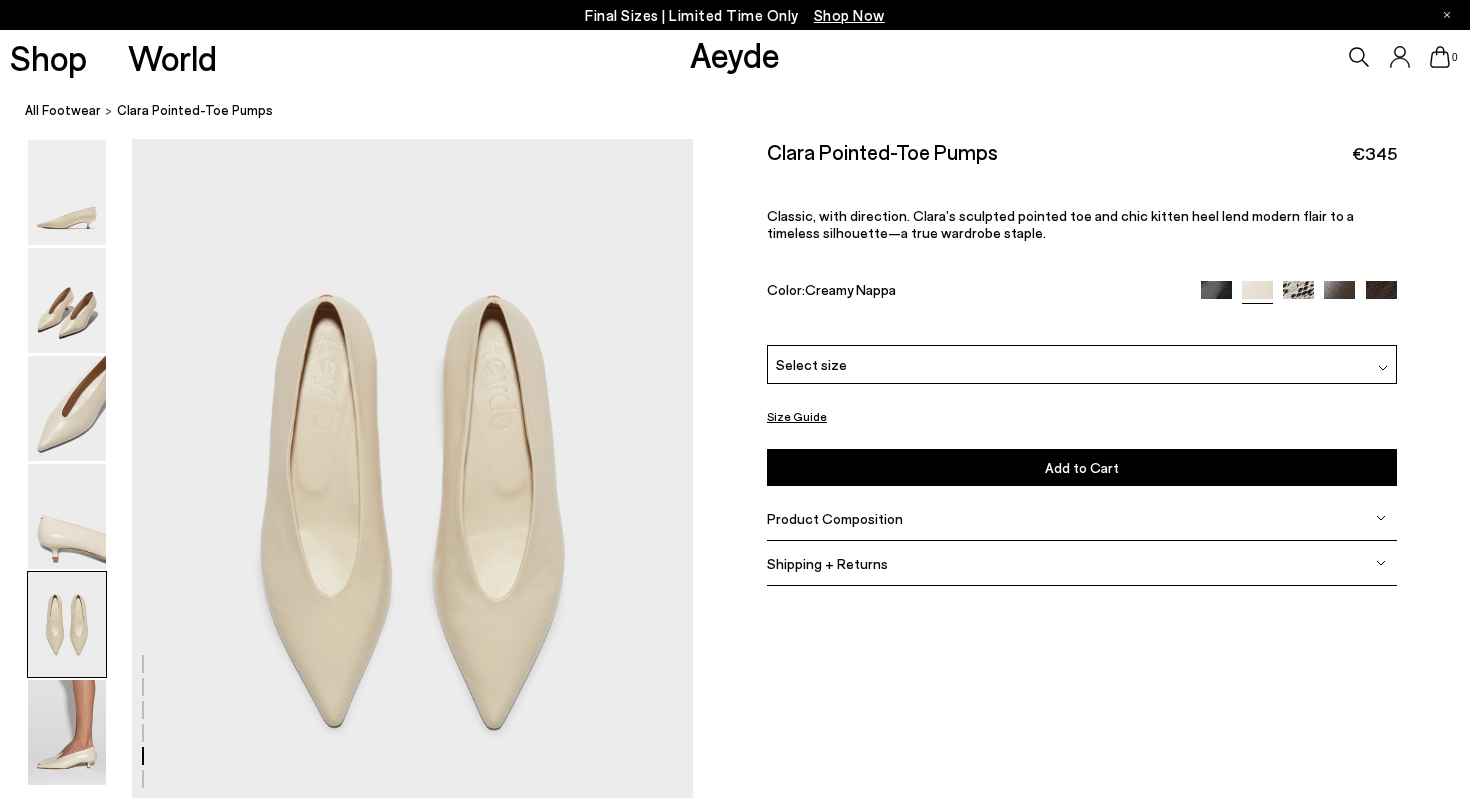 click at bounding box center [346, -616] 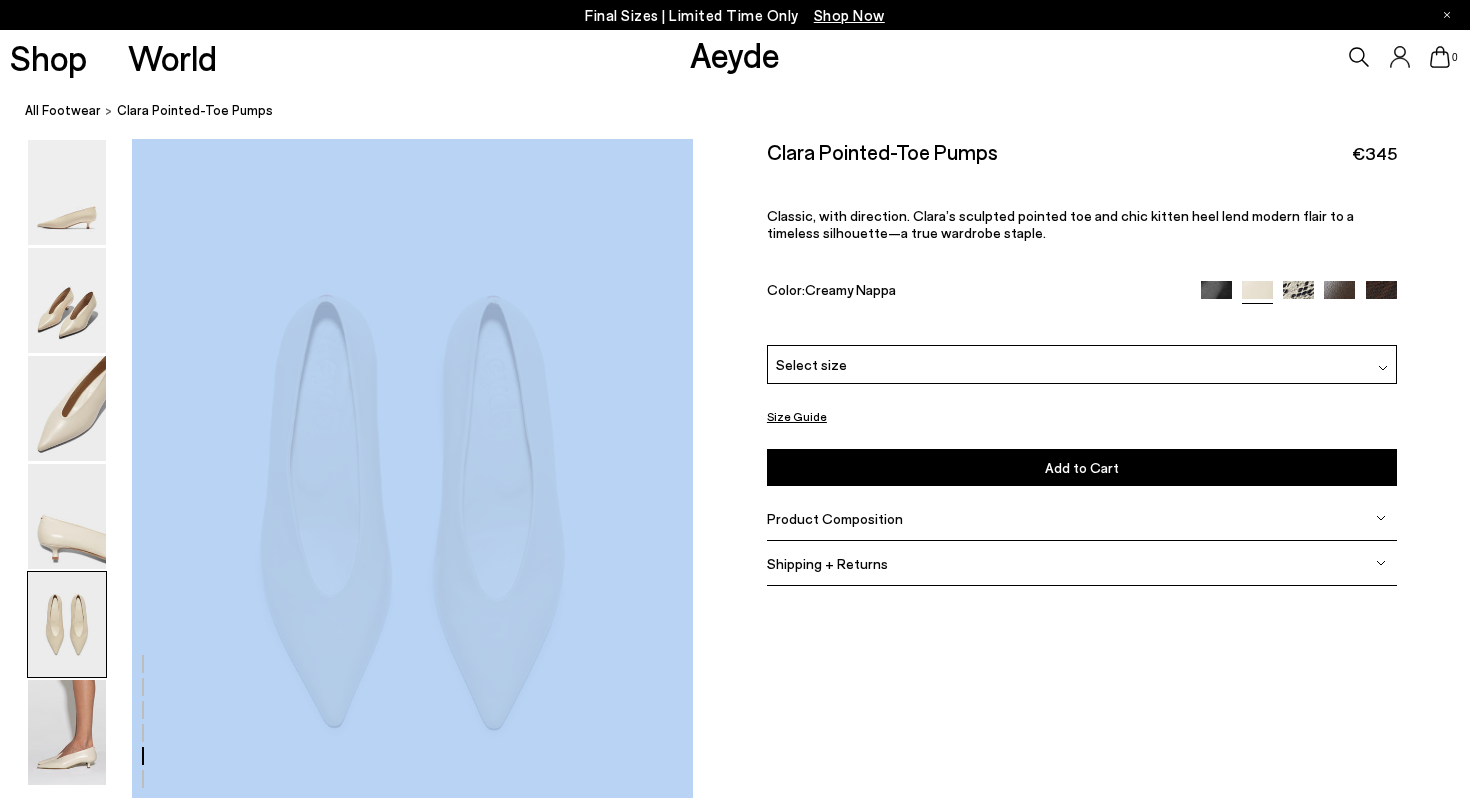 click at bounding box center [346, -616] 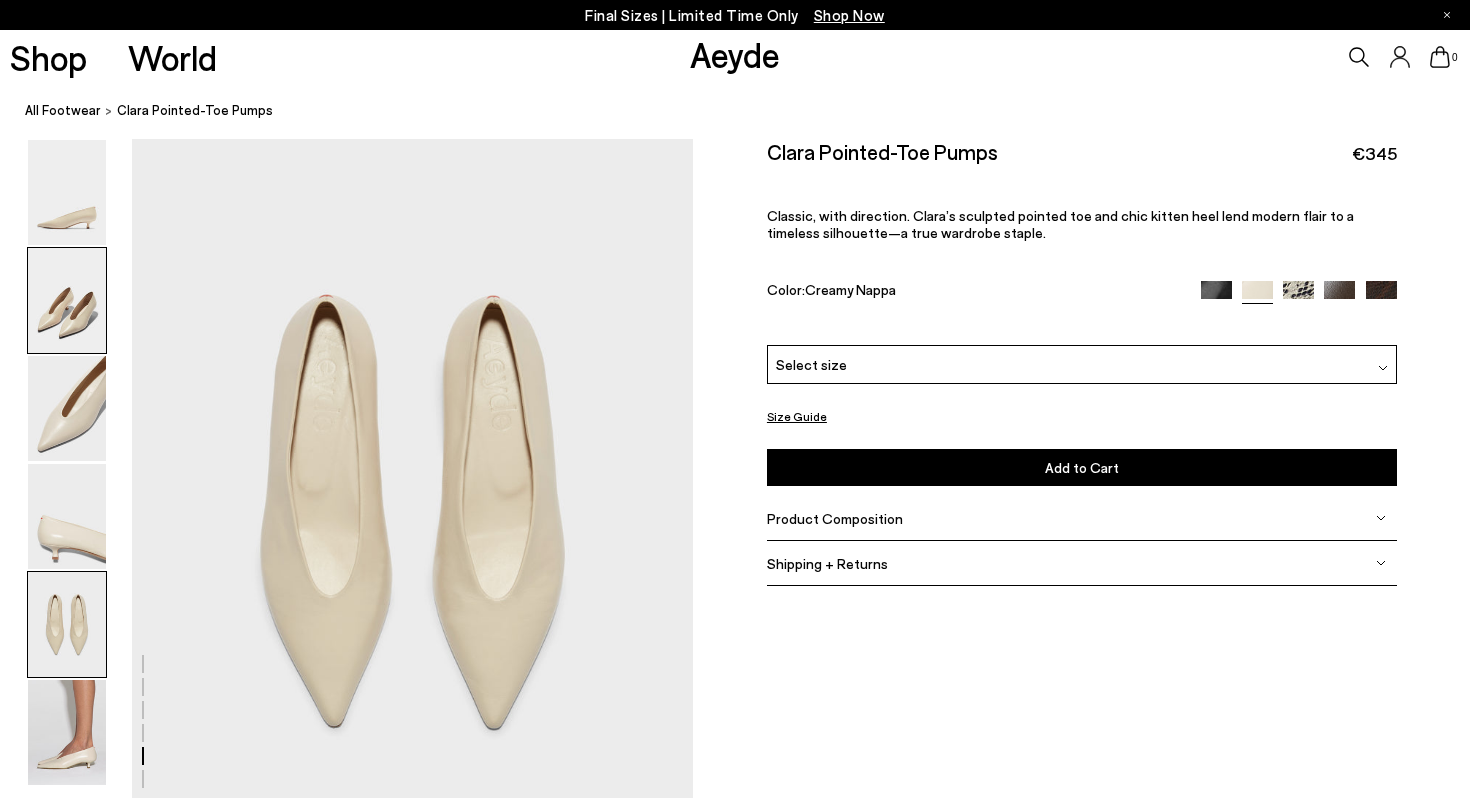 click at bounding box center (67, 300) 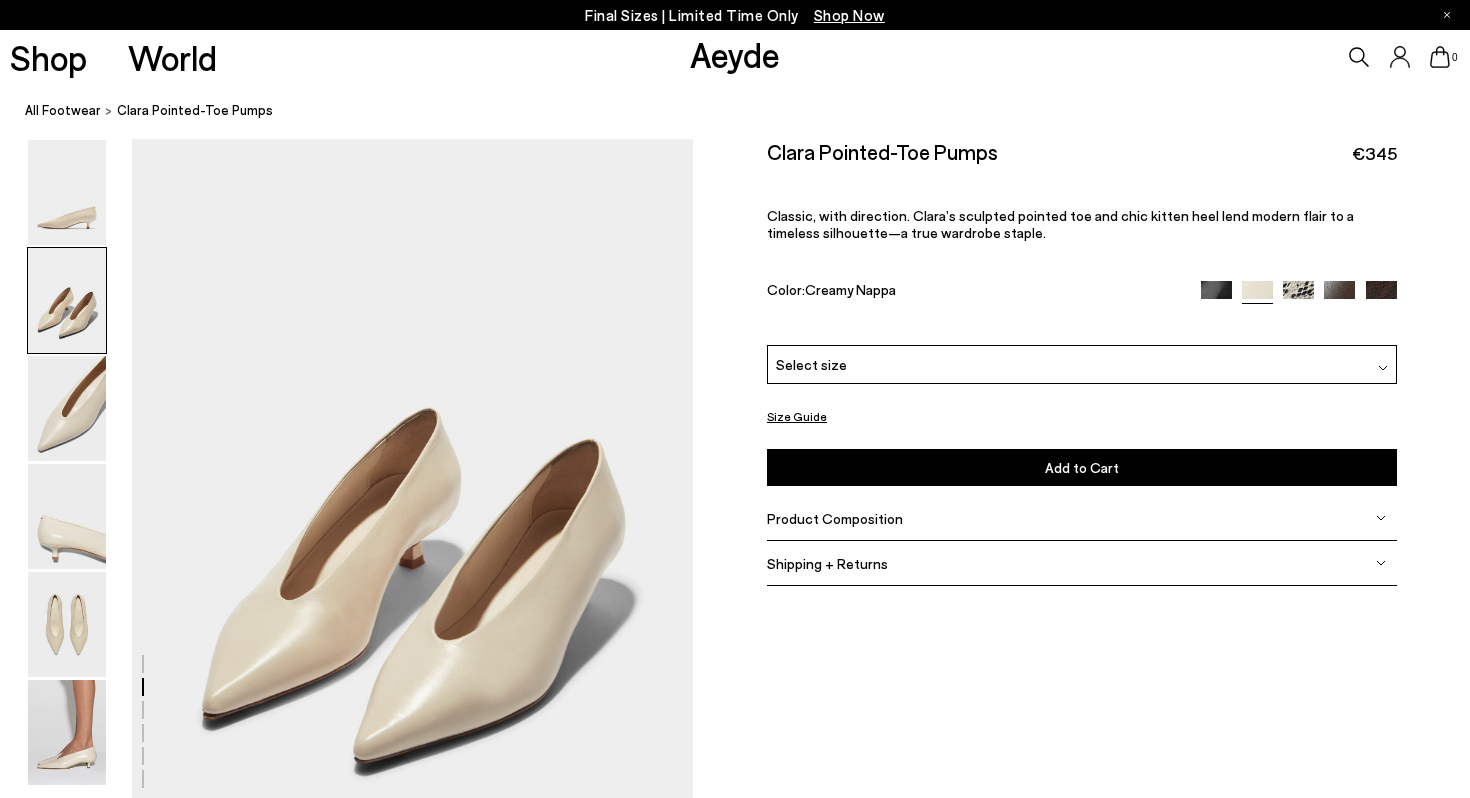 scroll, scrollTop: 753, scrollLeft: 0, axis: vertical 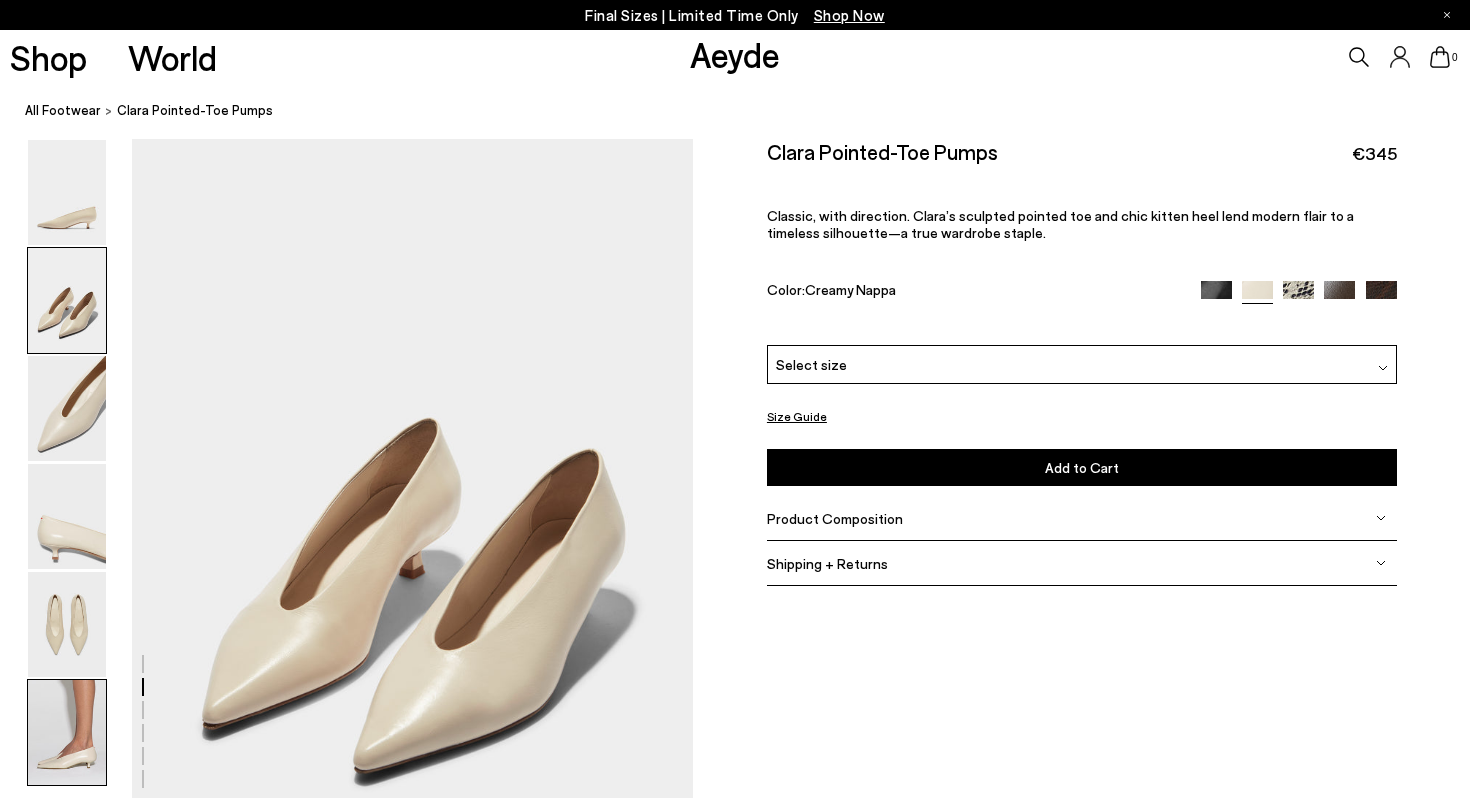 click at bounding box center (67, 732) 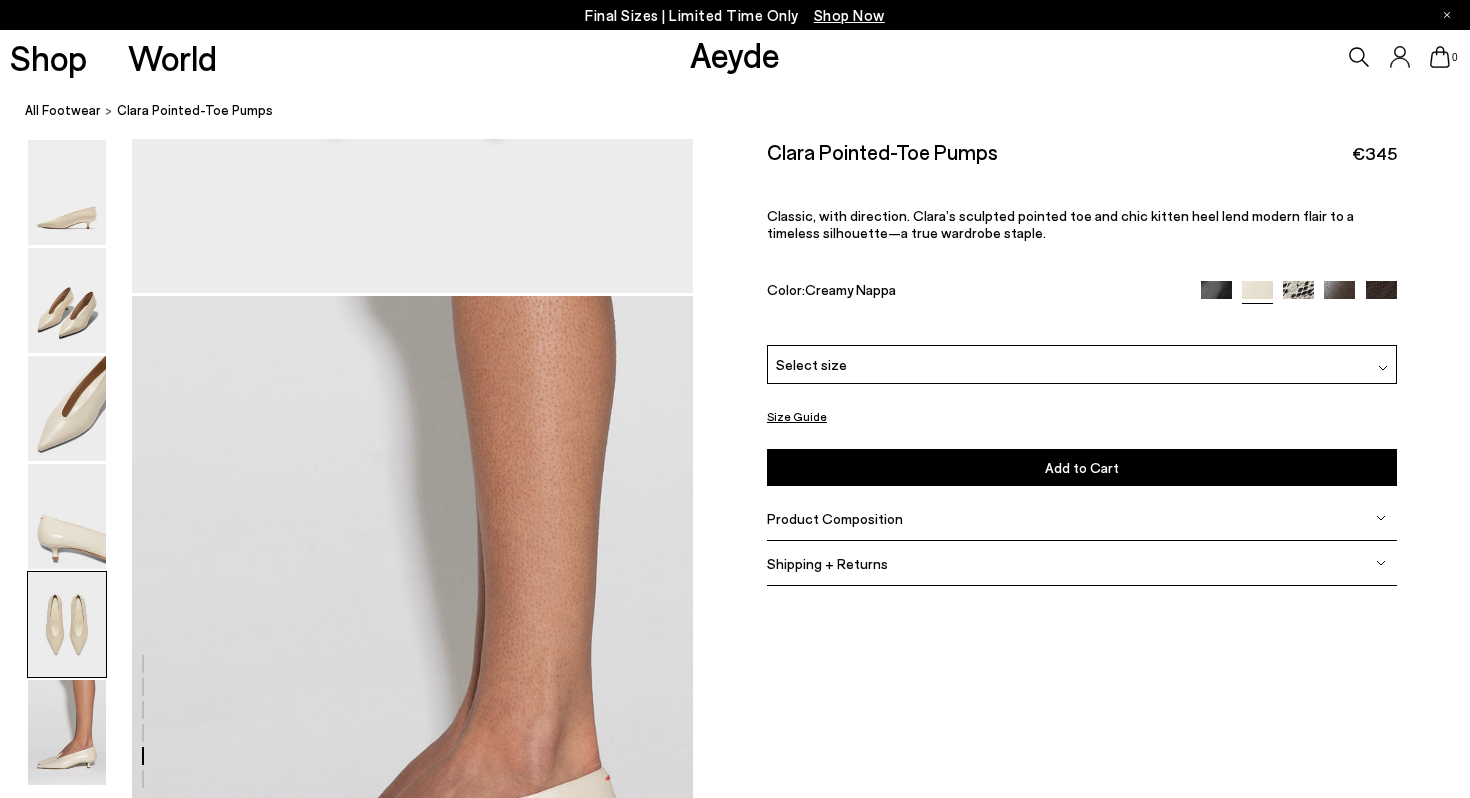 scroll, scrollTop: 3897, scrollLeft: 0, axis: vertical 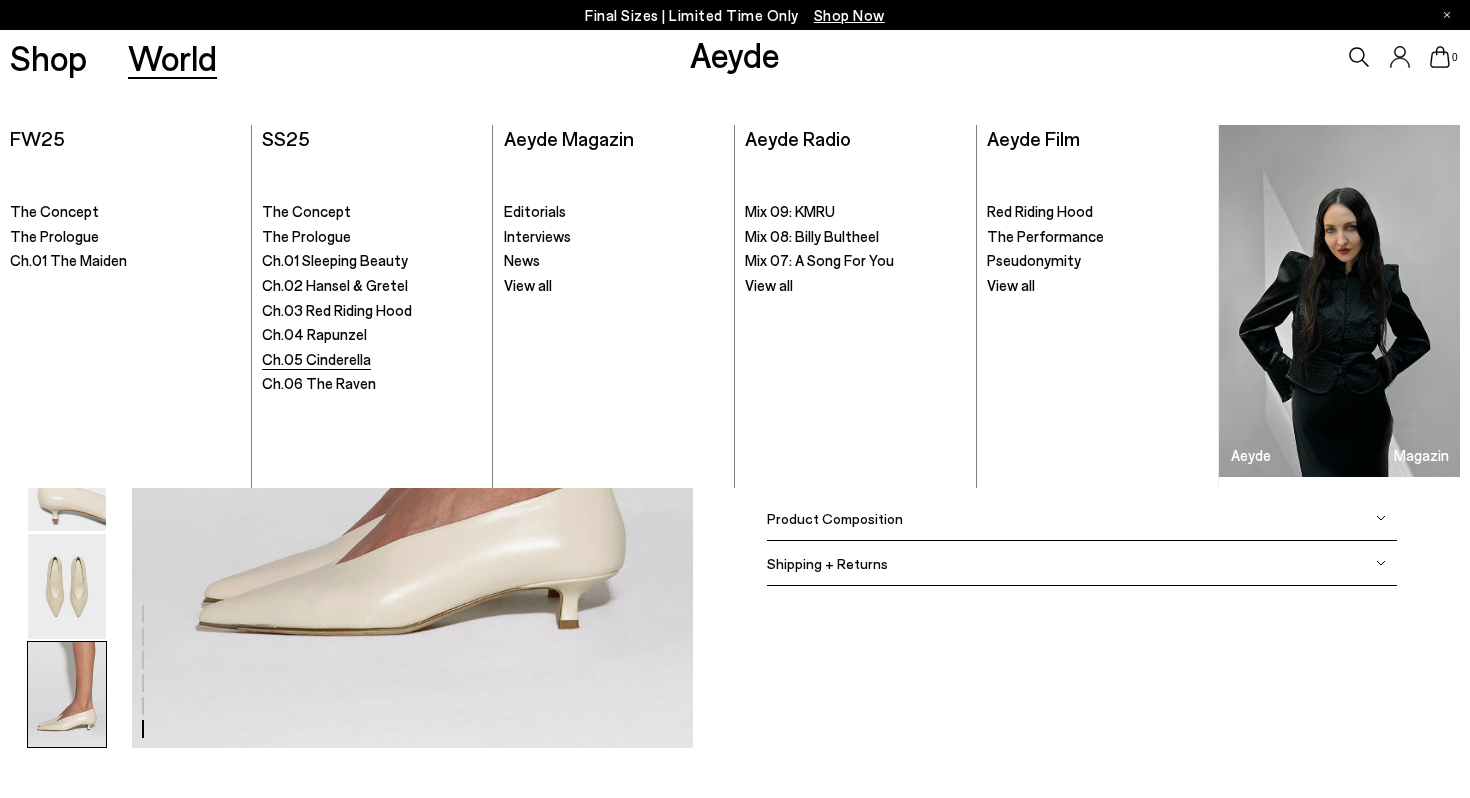 click on "Ch.05 Cinderella" at bounding box center (316, 359) 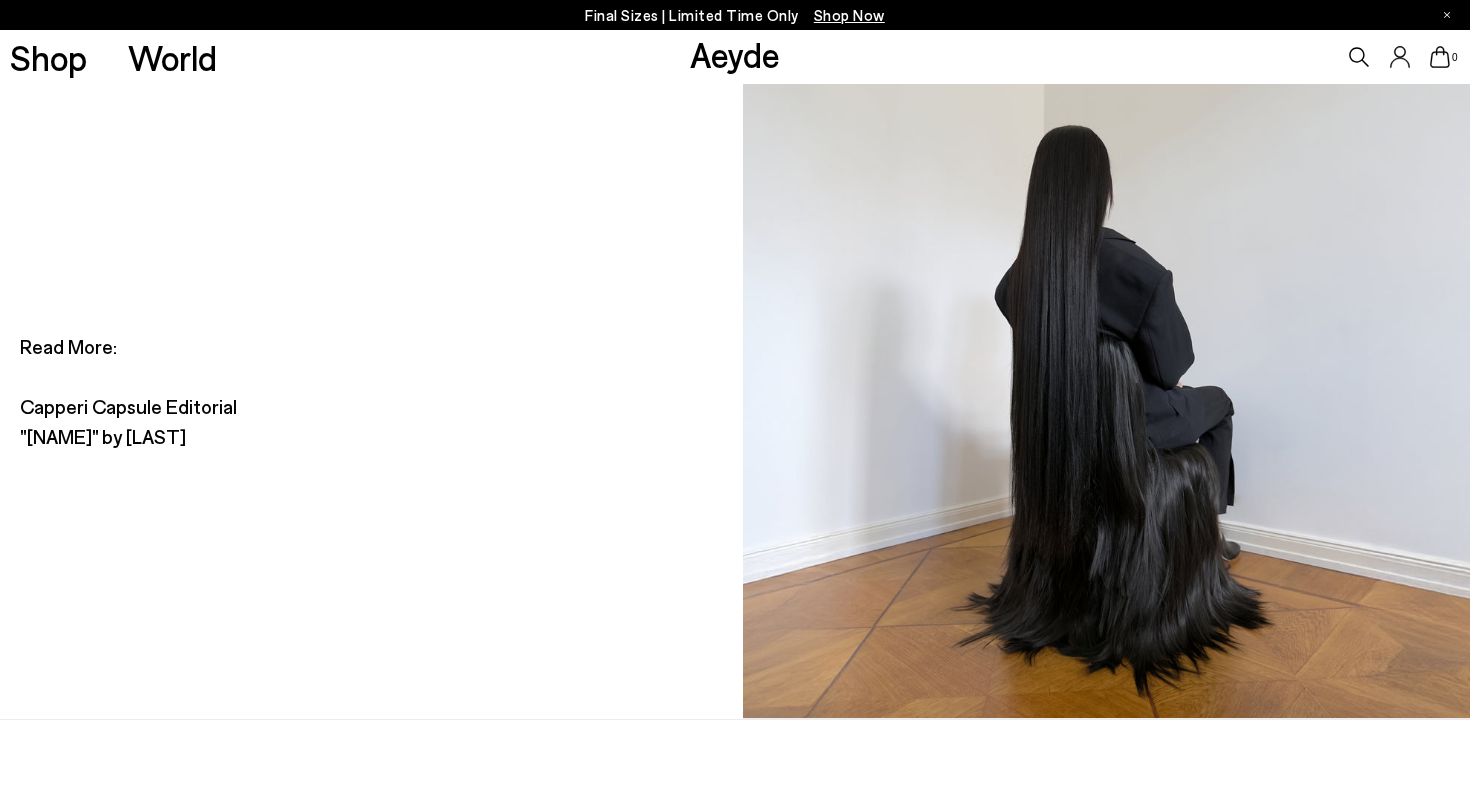 scroll, scrollTop: 9341, scrollLeft: 0, axis: vertical 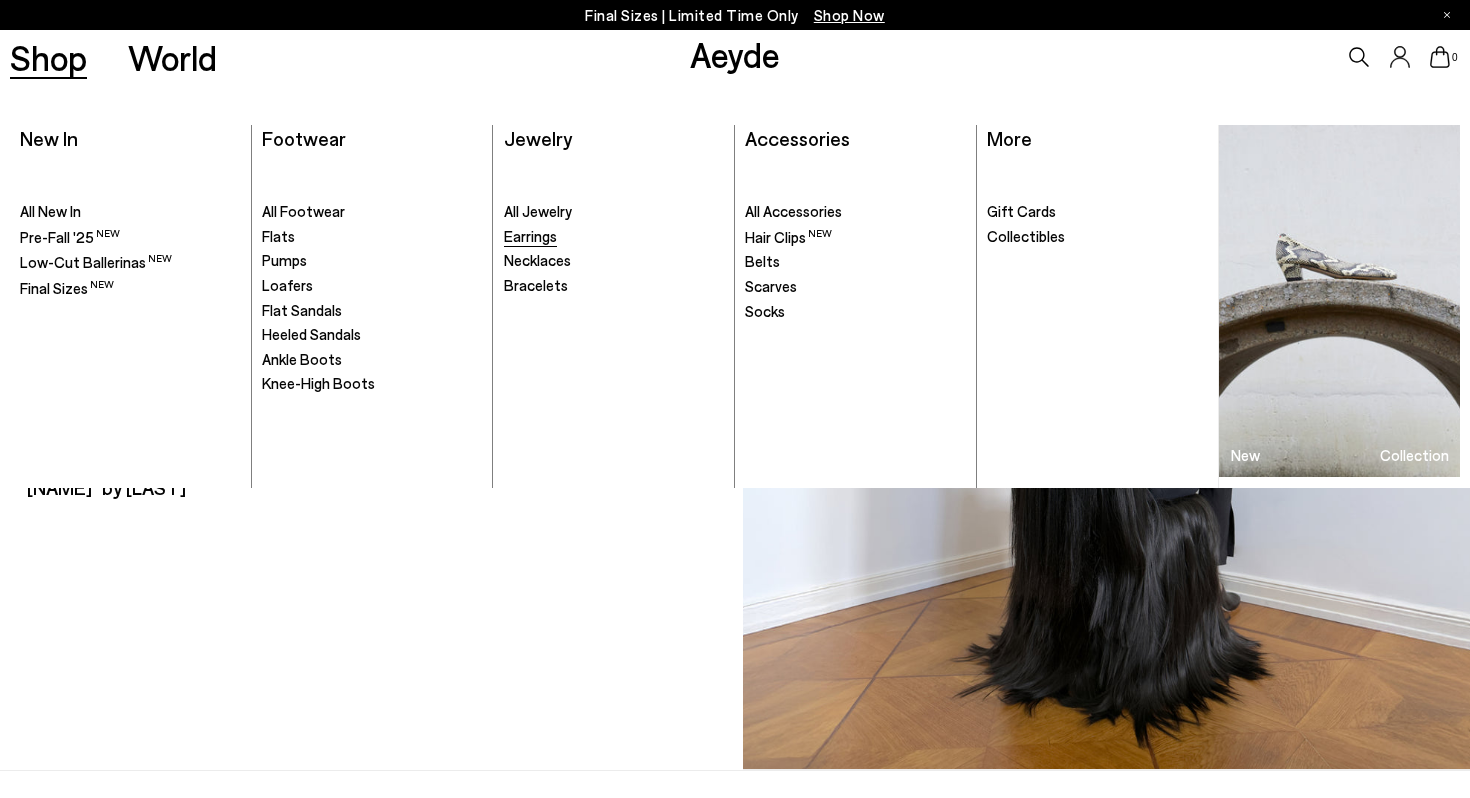 click on "Earrings" at bounding box center (530, 236) 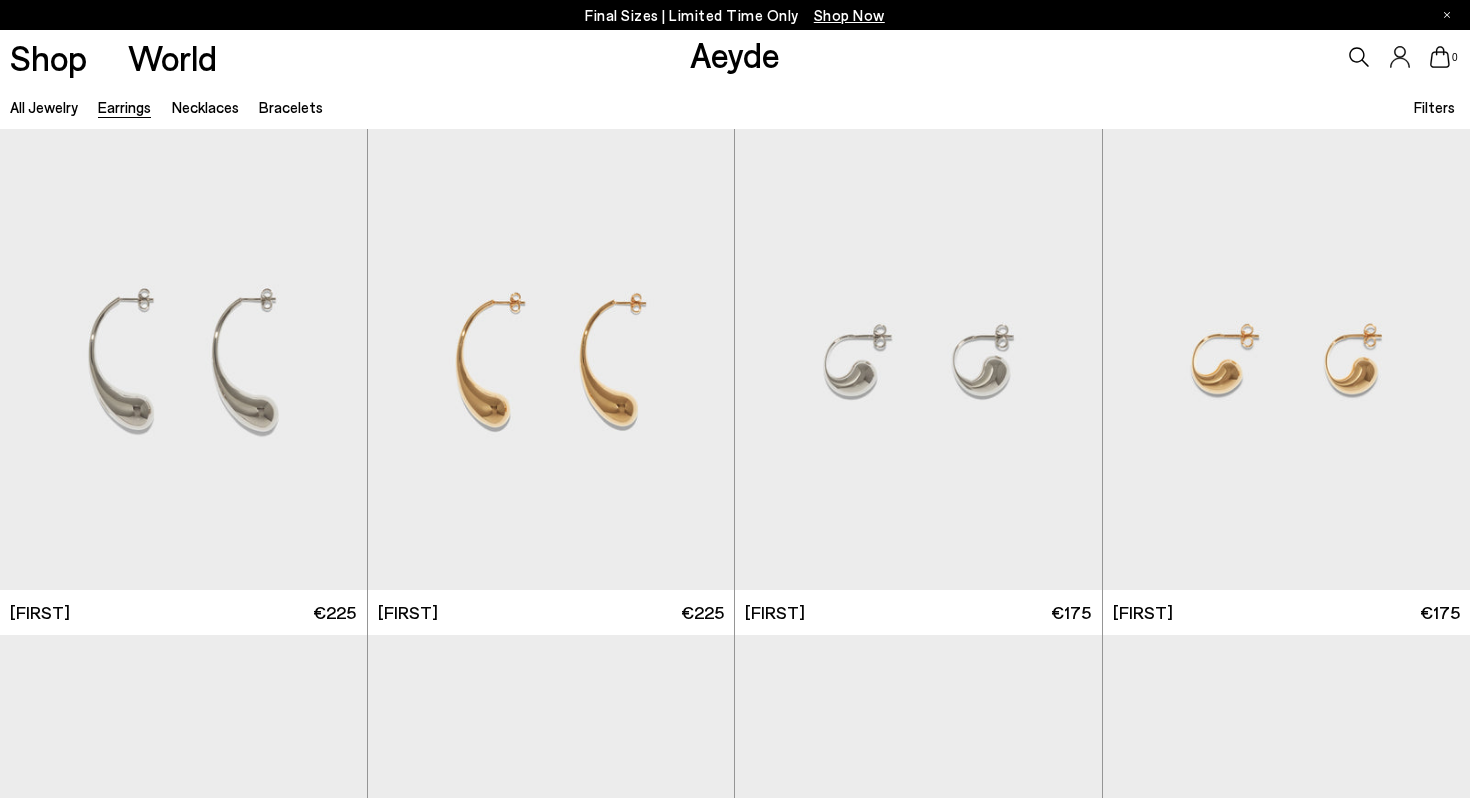scroll, scrollTop: 0, scrollLeft: 0, axis: both 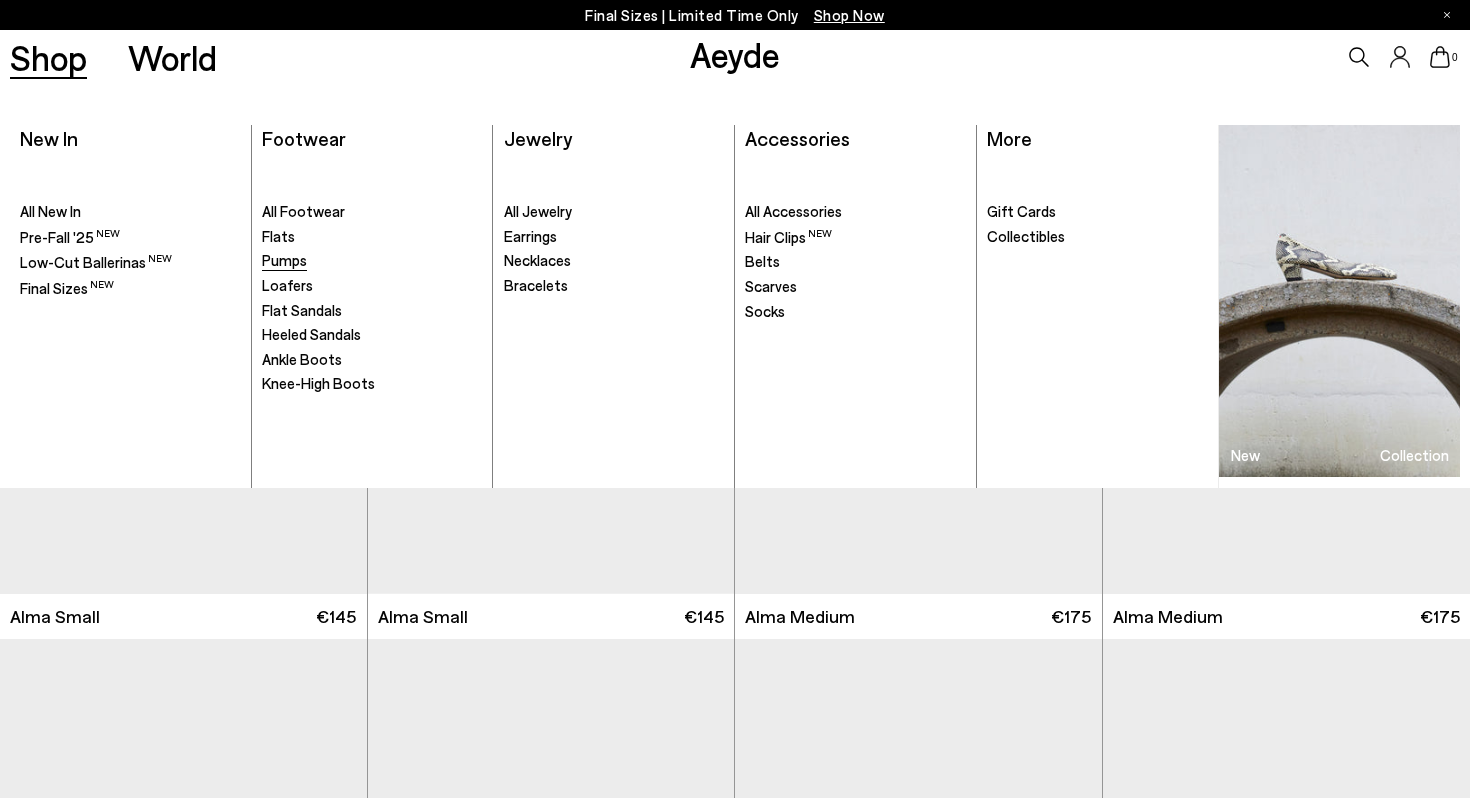 click on "Pumps" at bounding box center (284, 260) 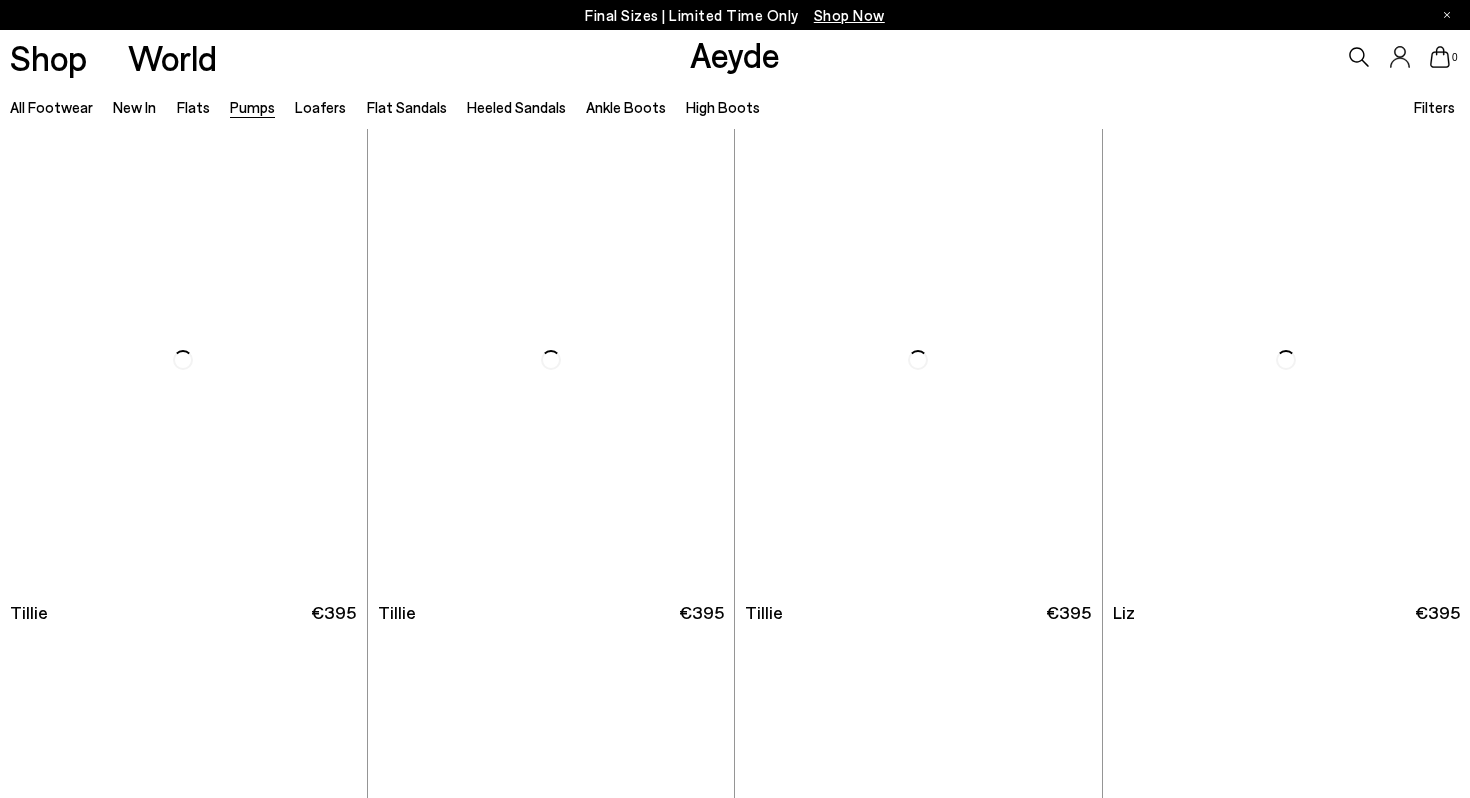 scroll, scrollTop: 0, scrollLeft: 0, axis: both 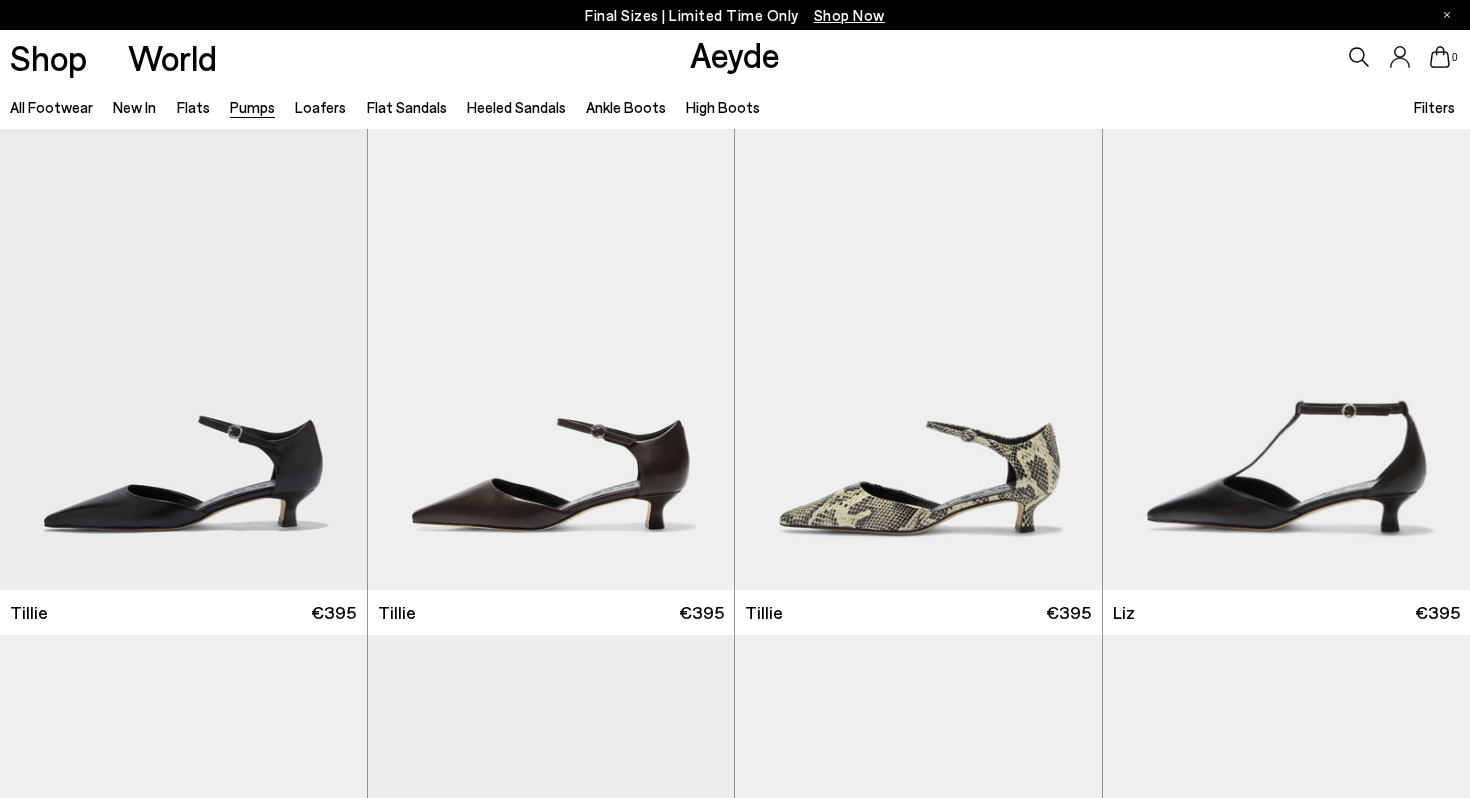 click on "Filters" at bounding box center (1434, 107) 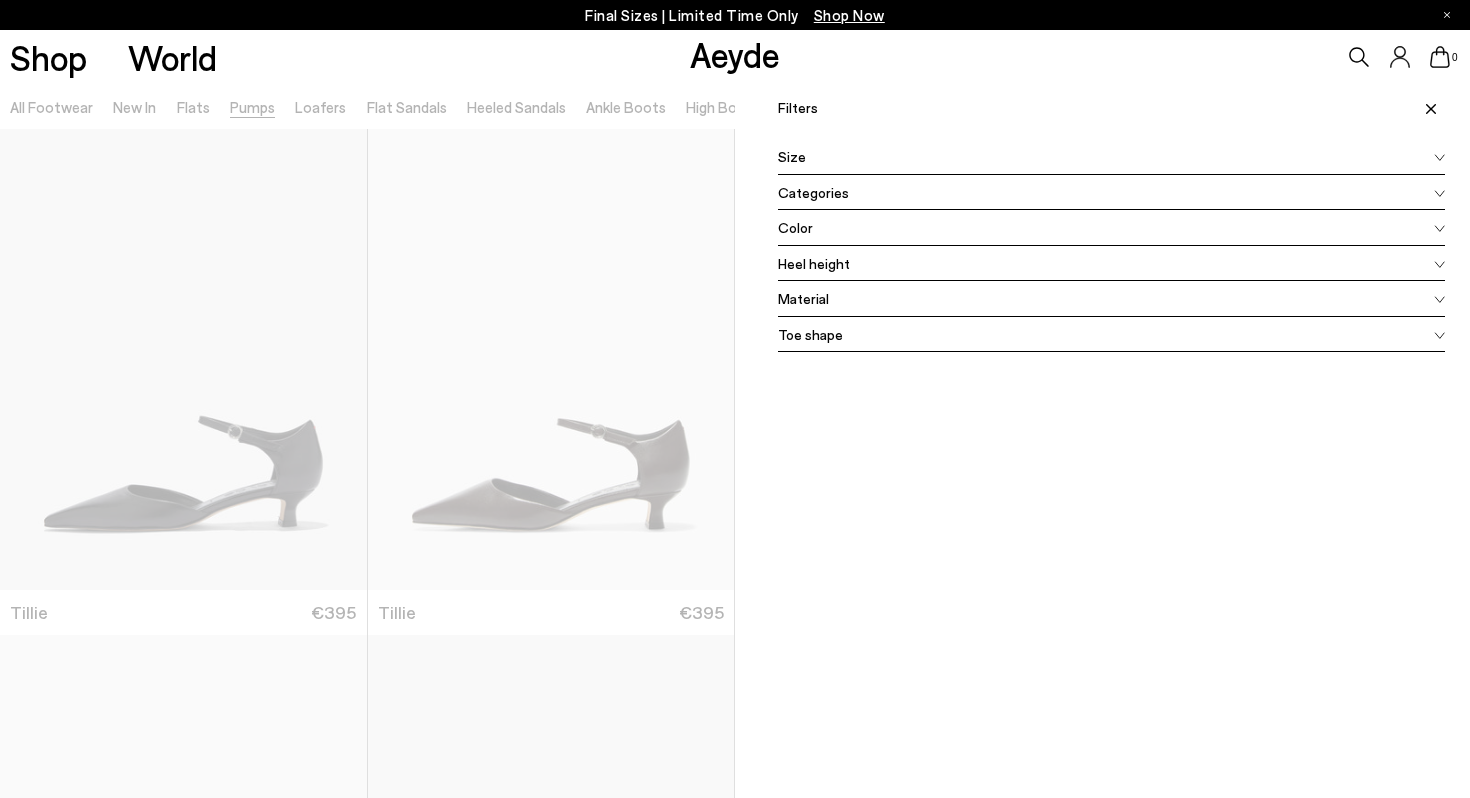 click on "Color" at bounding box center (1111, 228) 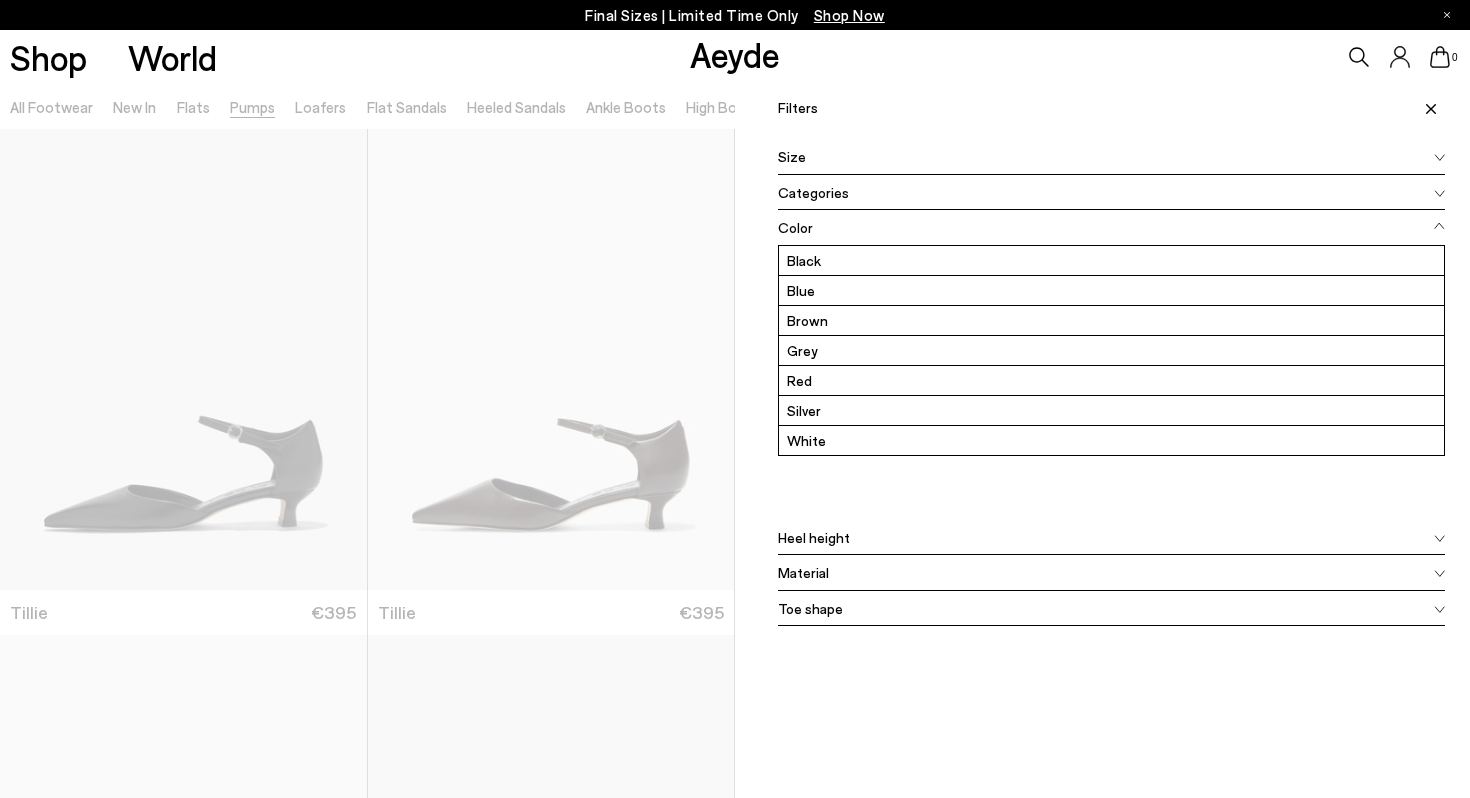 click on "Filters
Apply filters" at bounding box center [1111, 101] 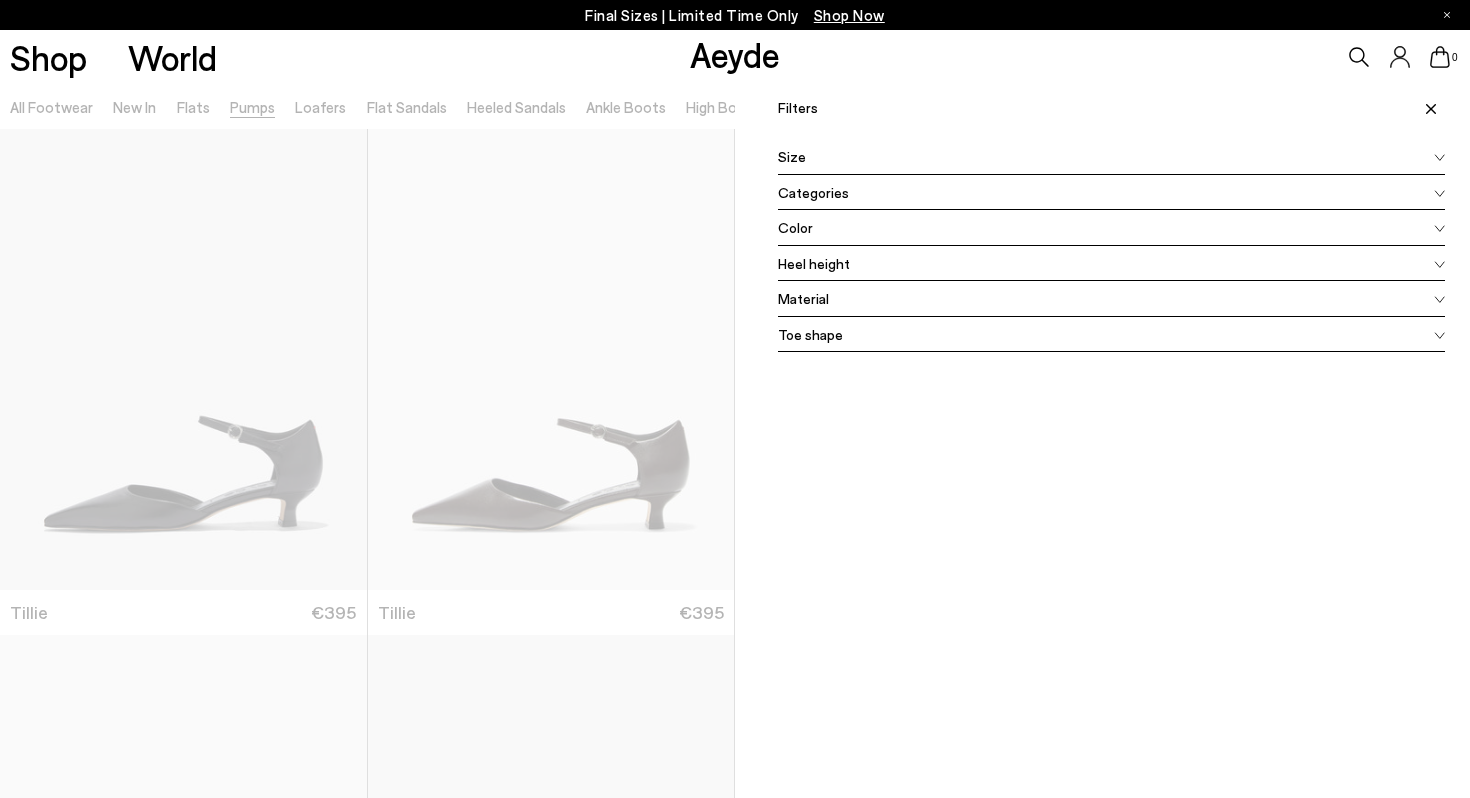 click at bounding box center [367, 483] 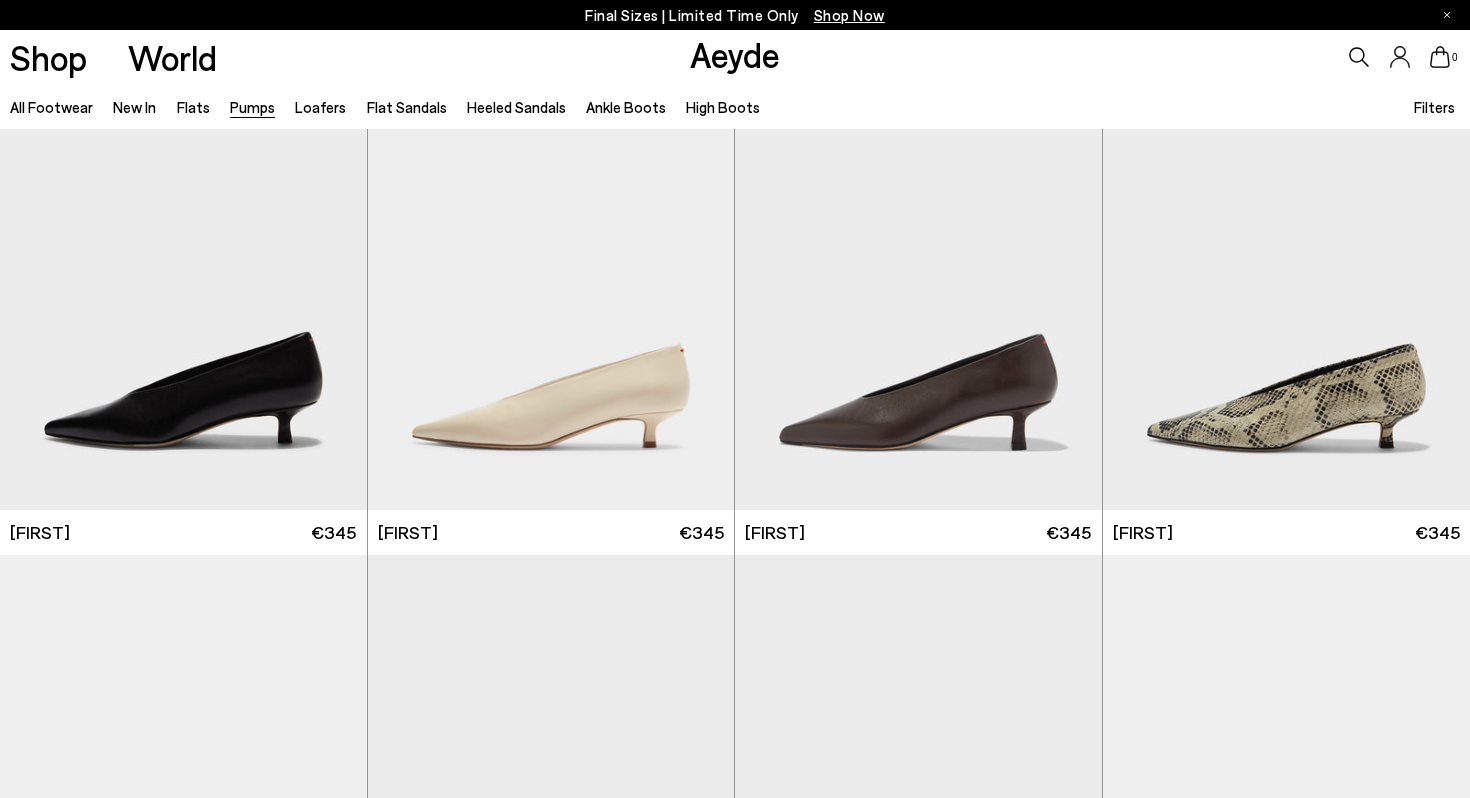 scroll, scrollTop: 2622, scrollLeft: 0, axis: vertical 